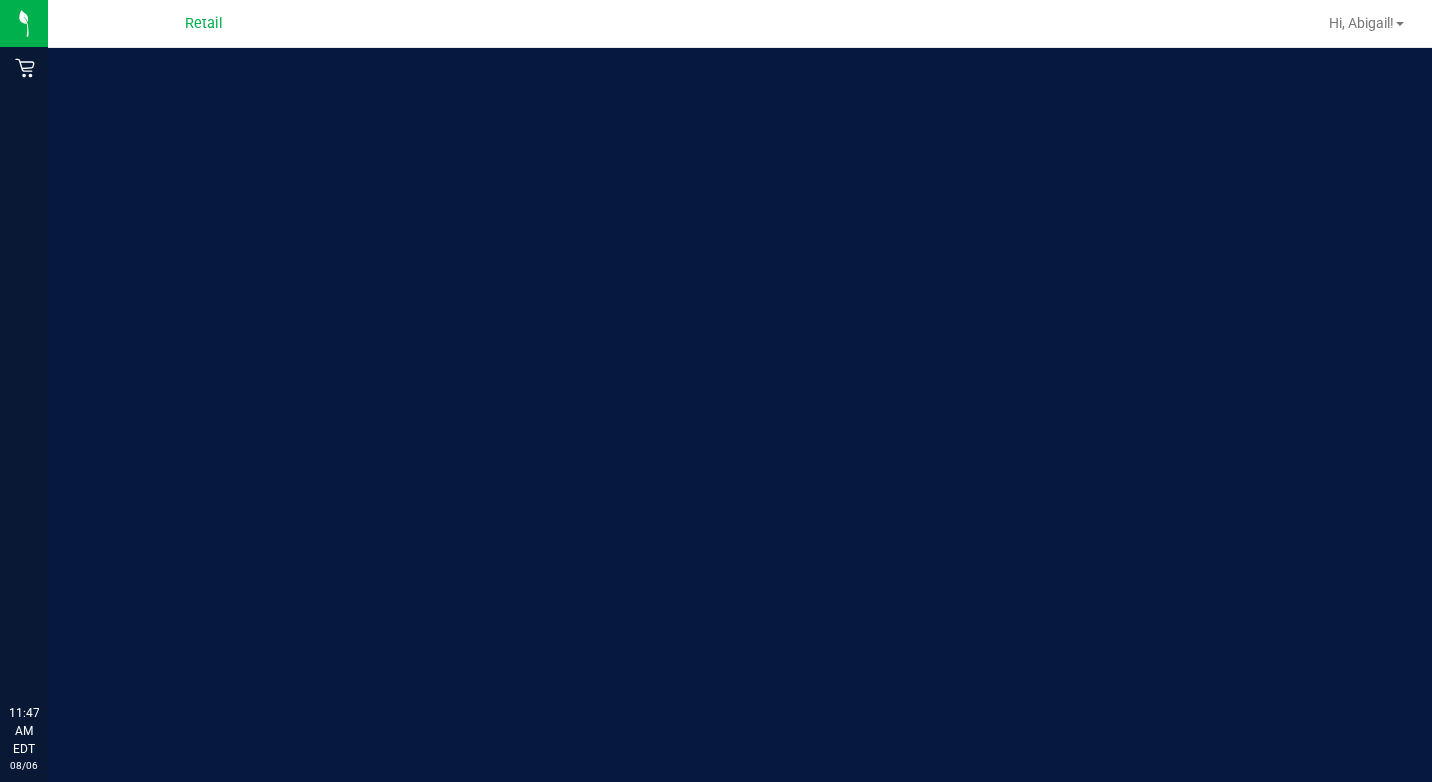 scroll, scrollTop: 0, scrollLeft: 0, axis: both 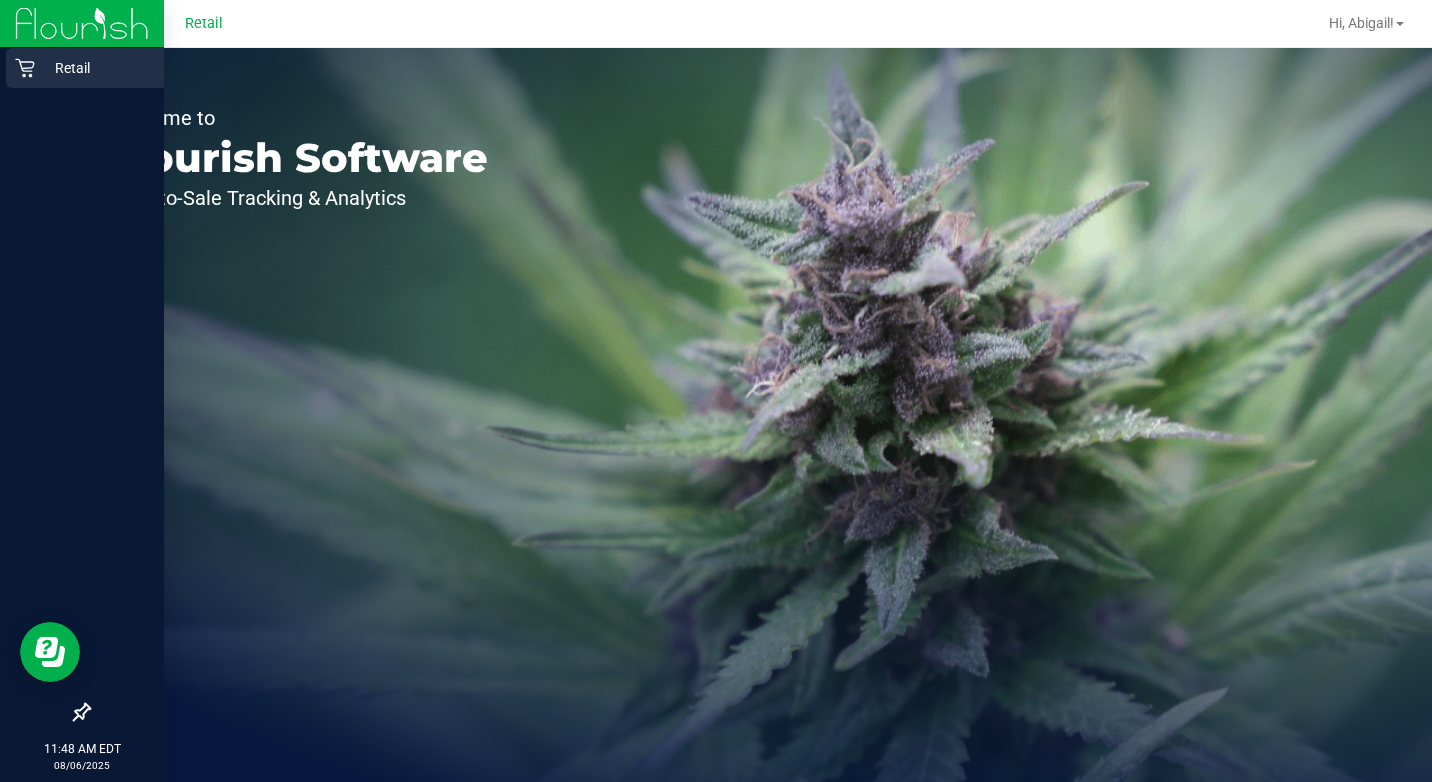 click on "Retail" at bounding box center [95, 68] 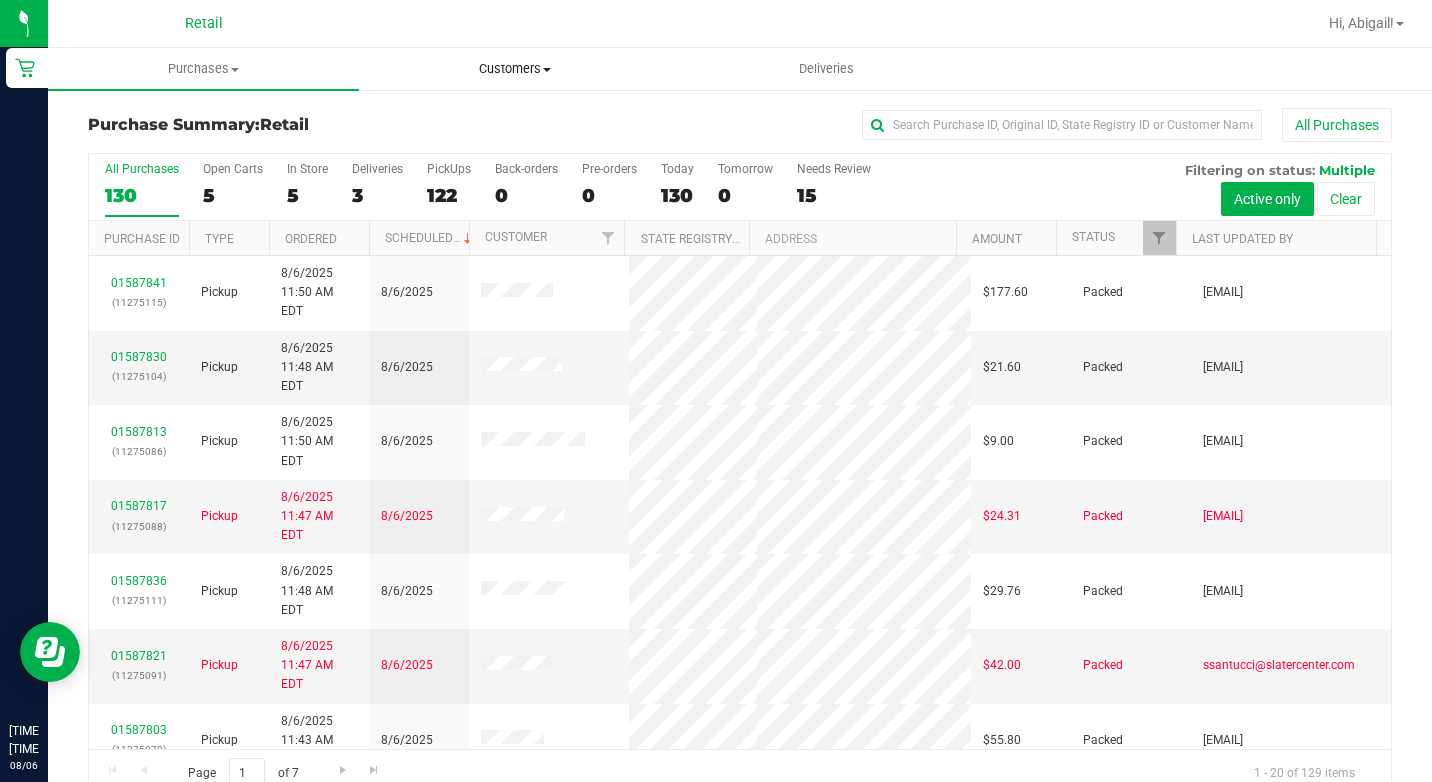 click on "Customers" at bounding box center [514, 69] 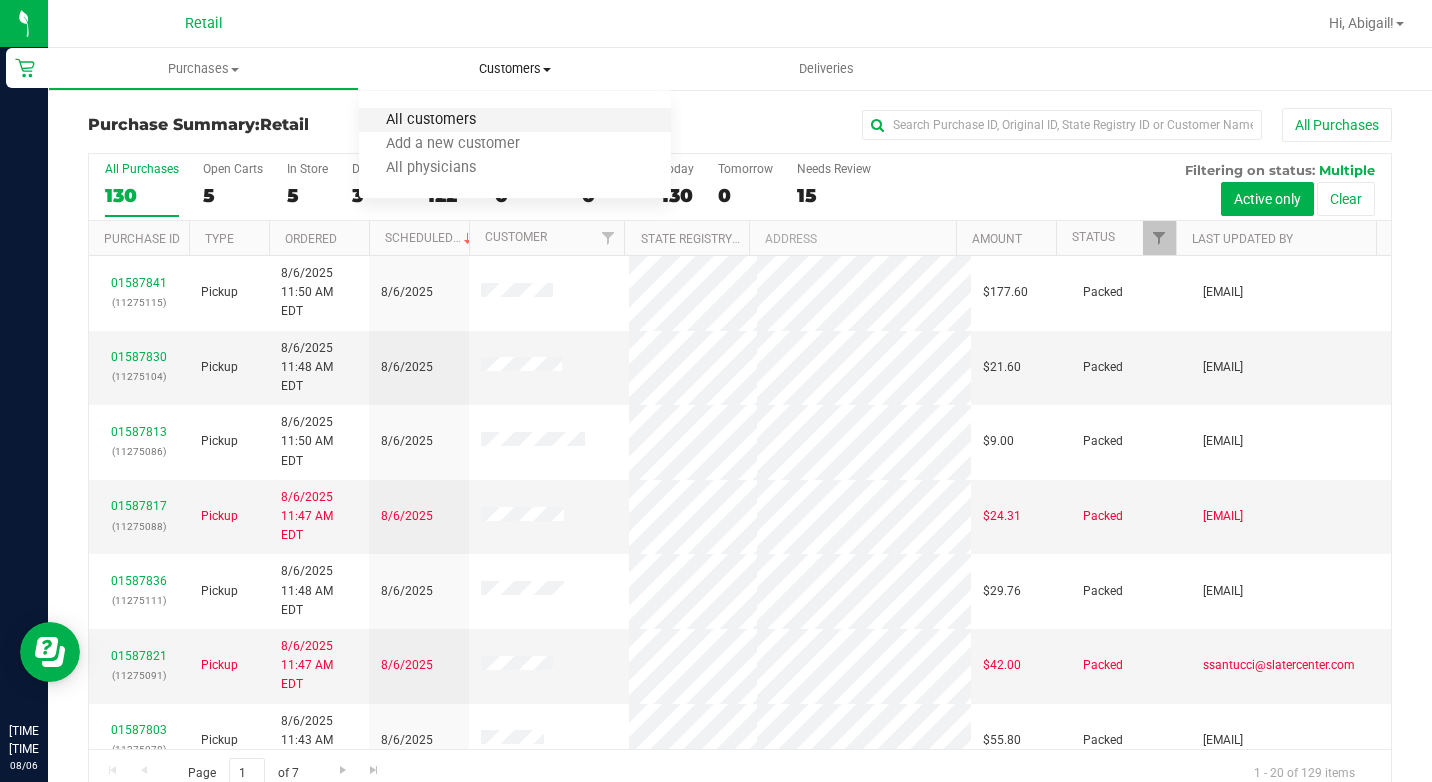 click on "All customers" at bounding box center [431, 120] 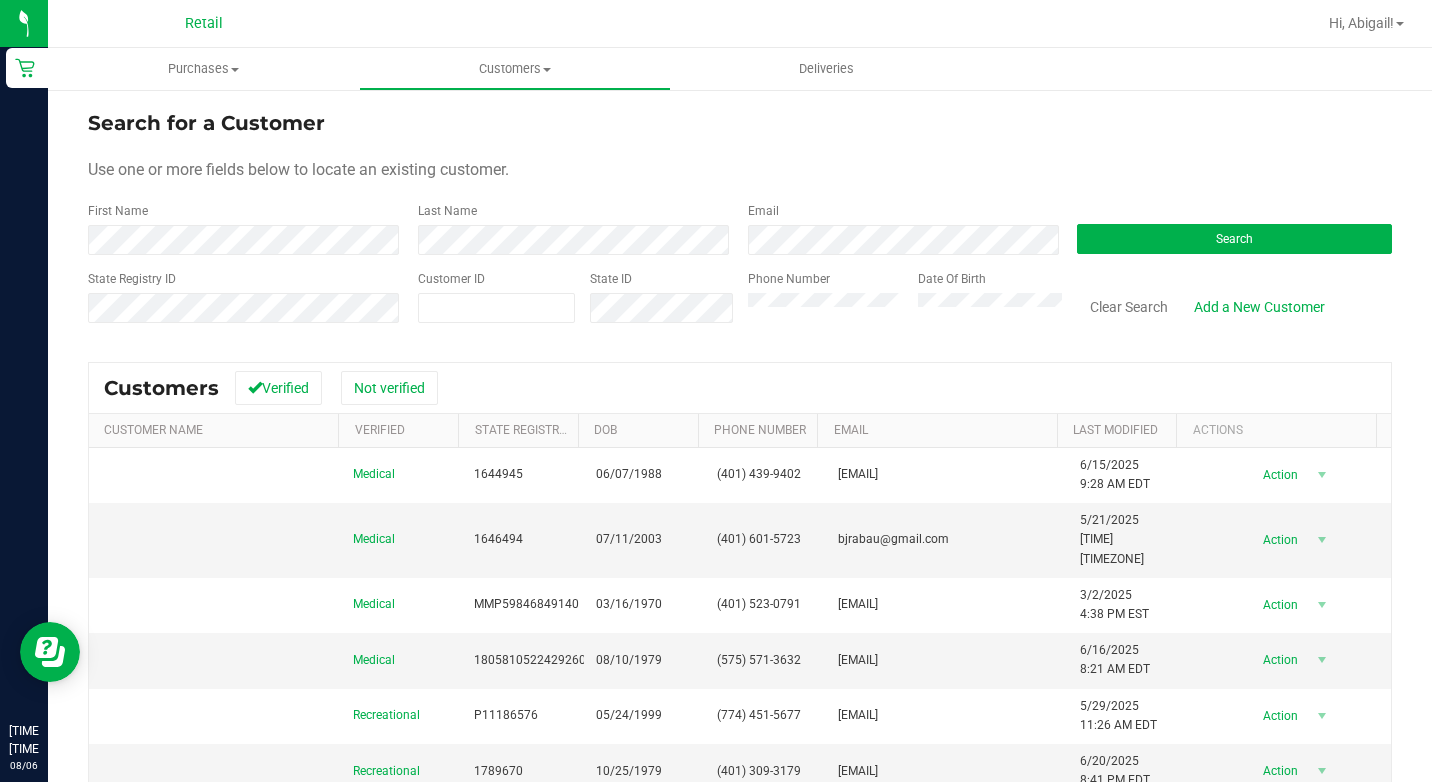 click on "Search for a Customer
Use one or more fields below to locate an existing customer.
First Name
Last Name
Email
Search
State Registry ID
Customer ID
State ID
Phone Number
Date Of Birth" at bounding box center (740, 224) 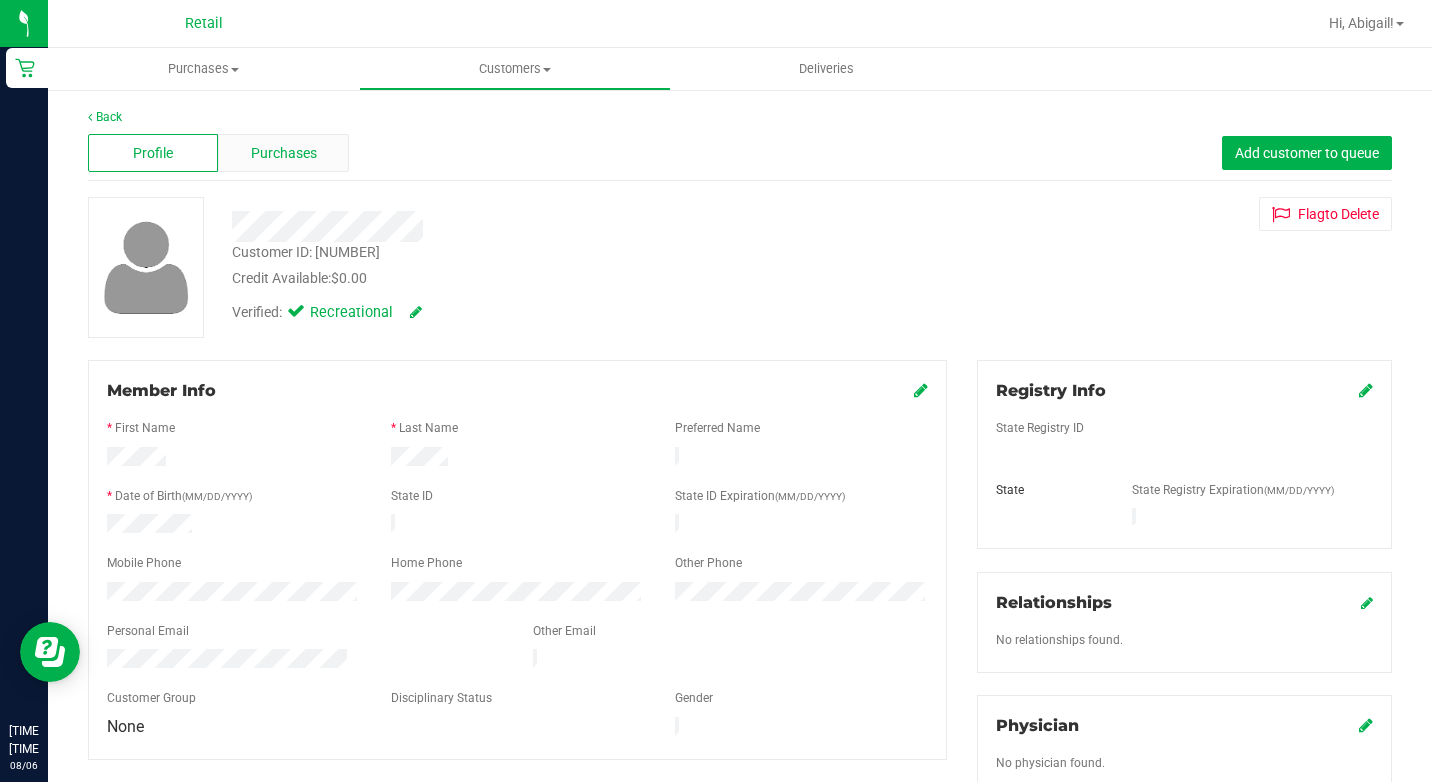 click on "Purchases" at bounding box center [284, 153] 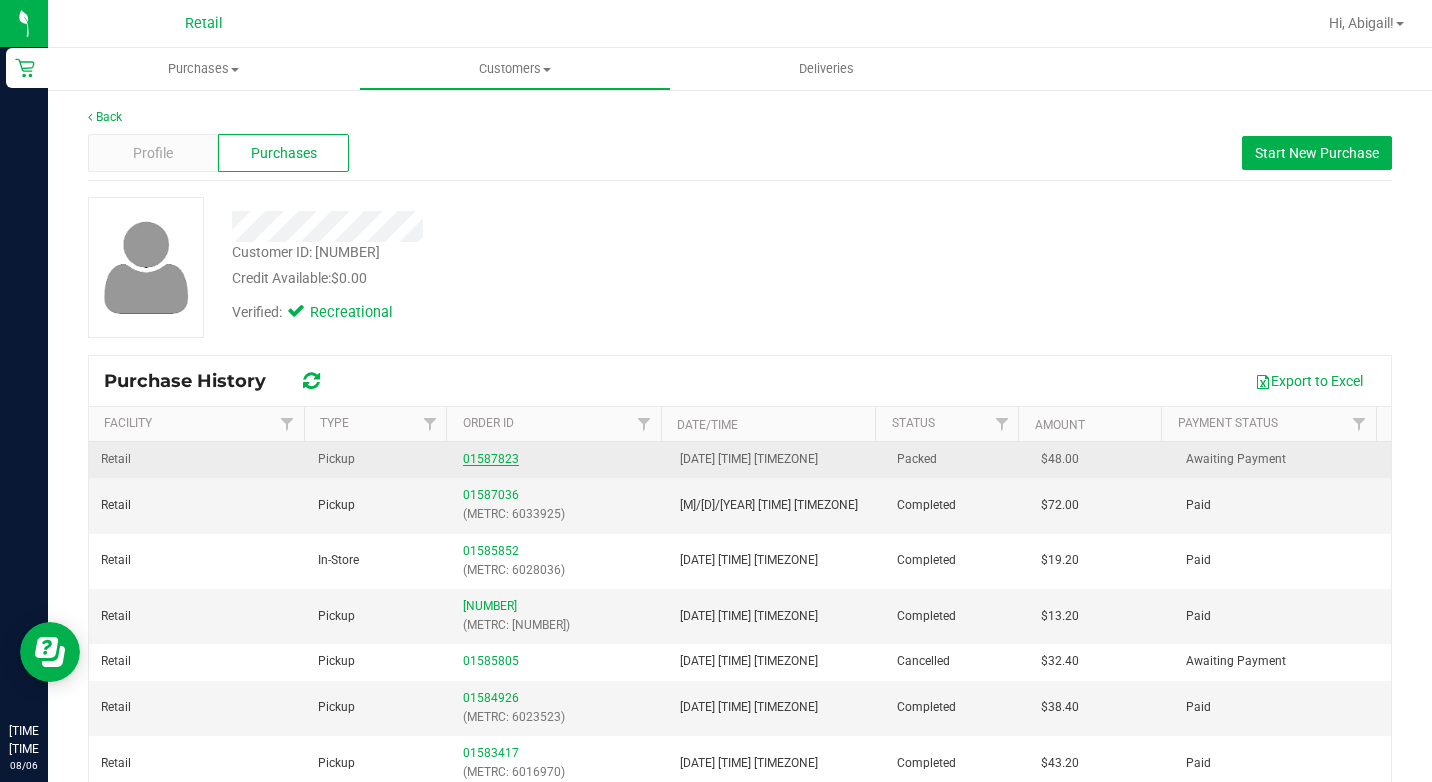click on "01587823" at bounding box center [491, 459] 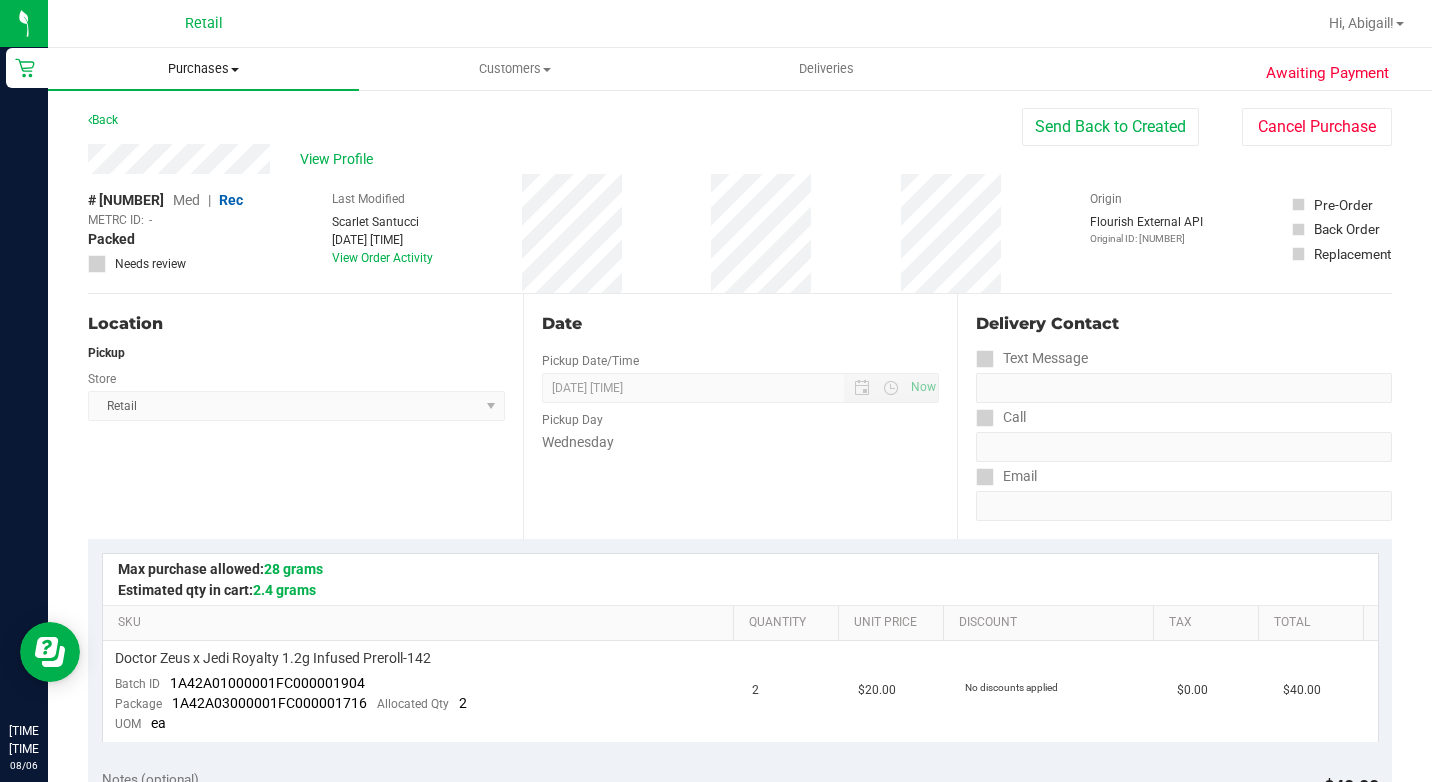 click on "Purchases" at bounding box center [203, 69] 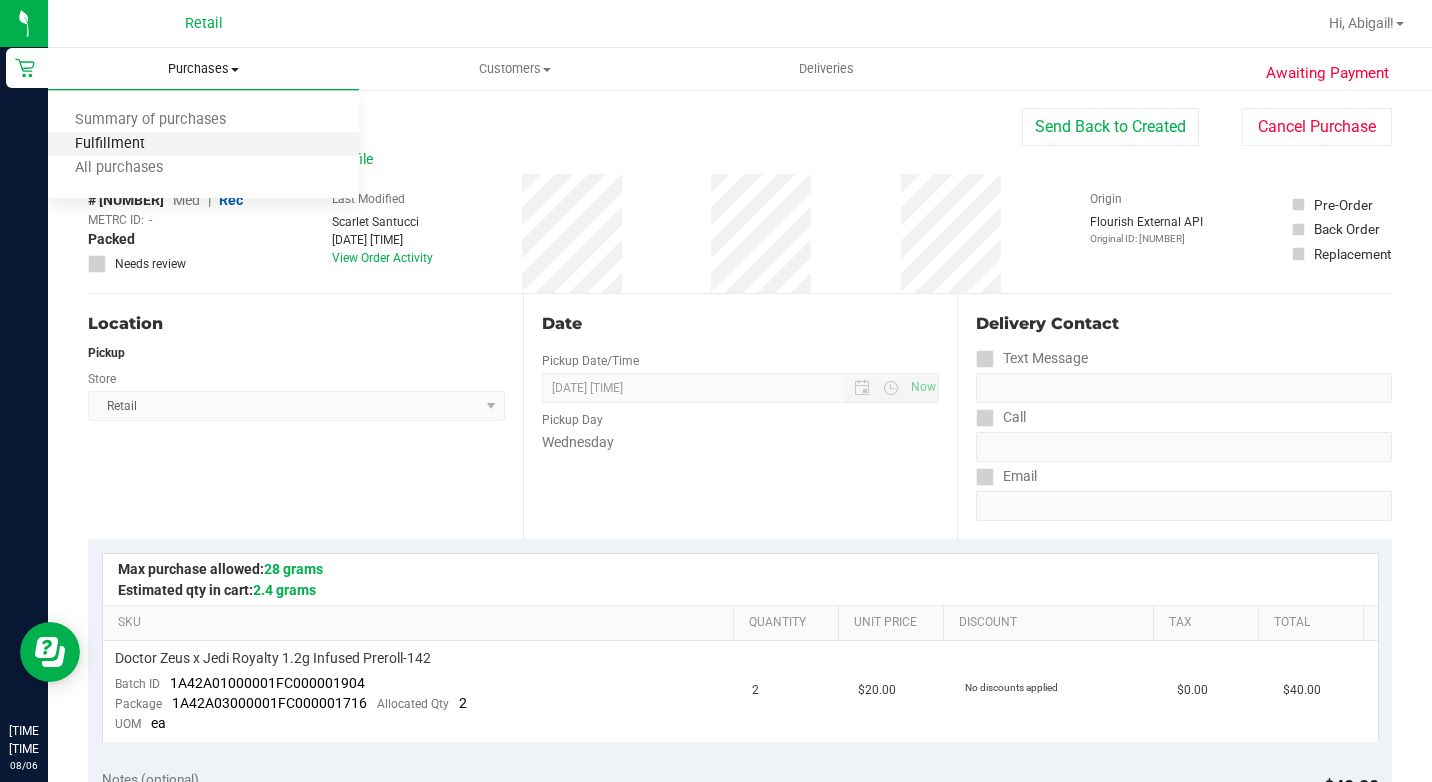 click on "Fulfillment" at bounding box center (110, 144) 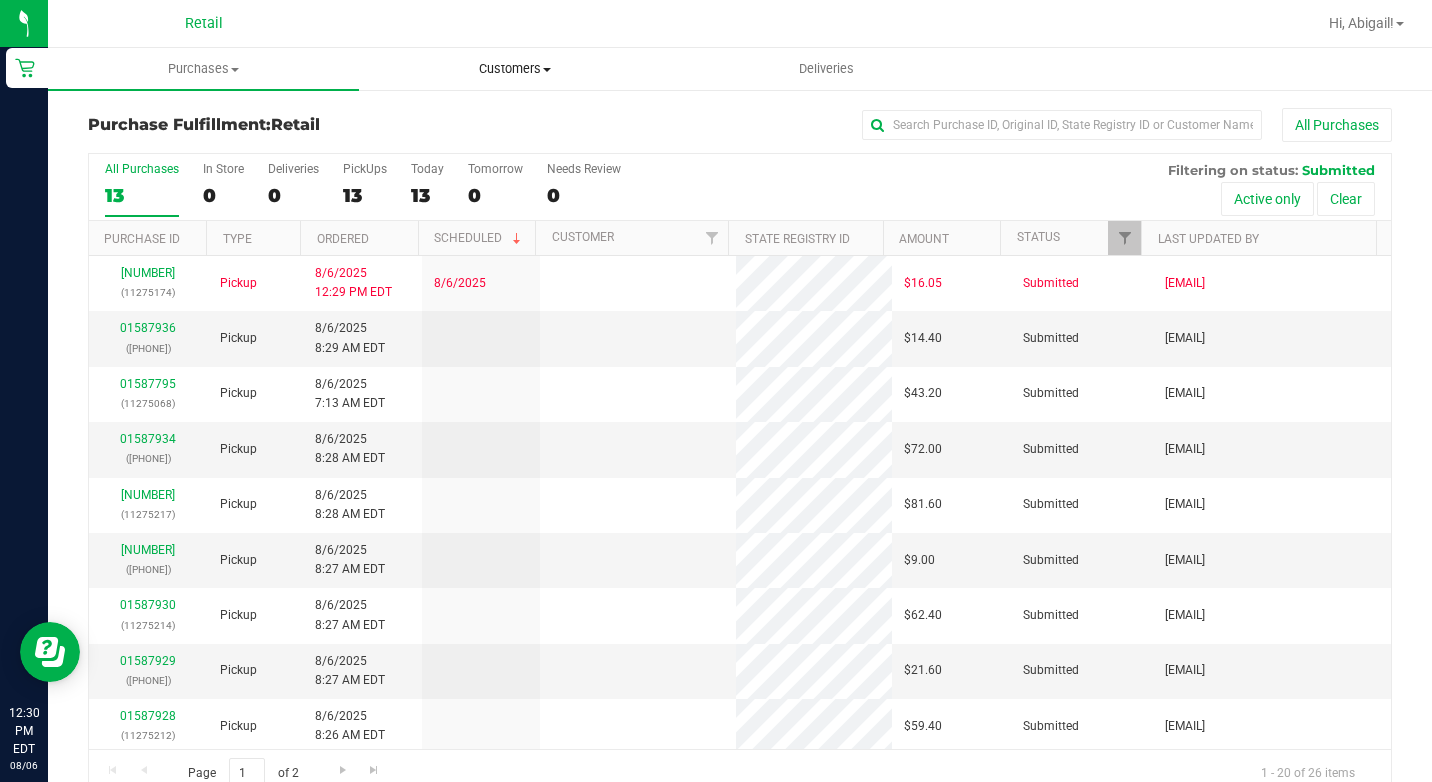 click on "Customers" at bounding box center [514, 69] 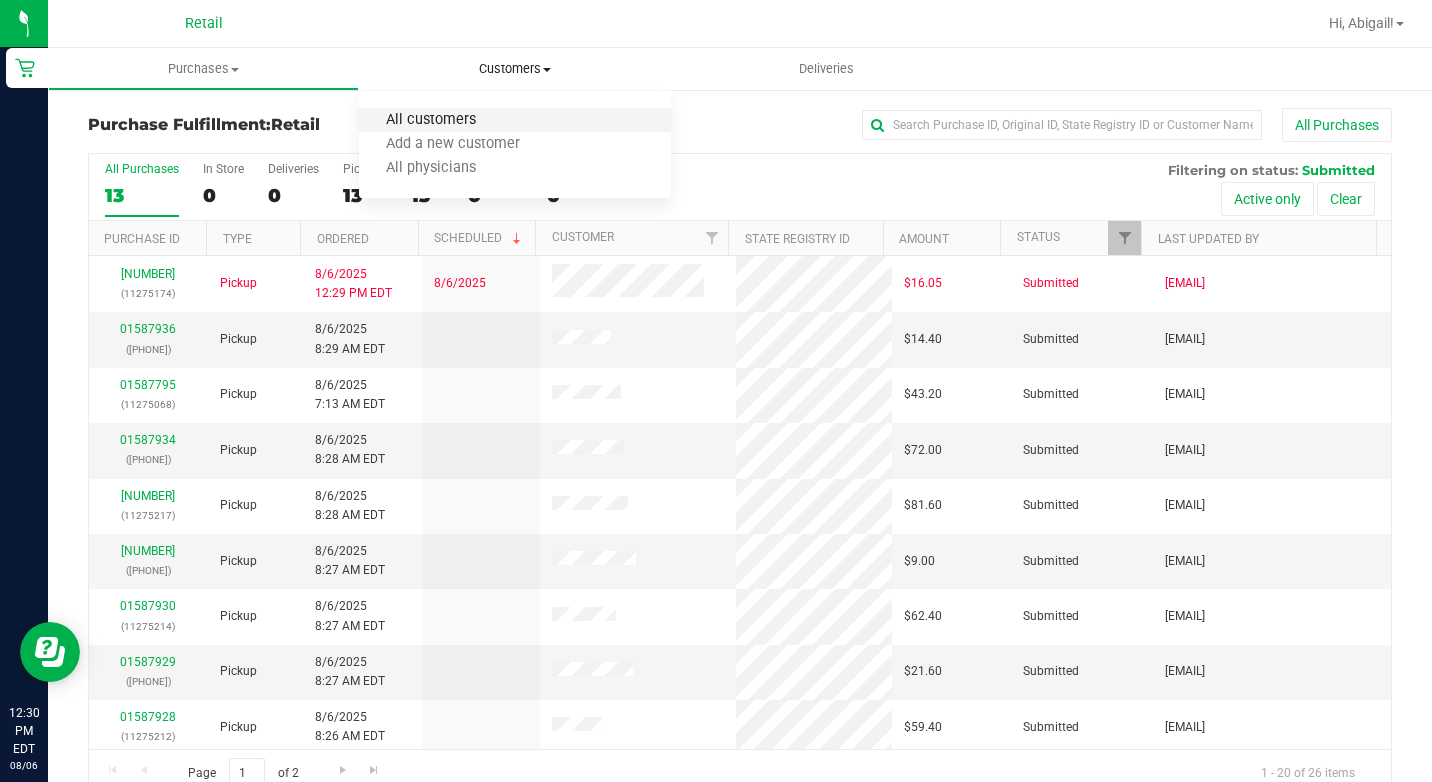 click on "All customers" at bounding box center [431, 120] 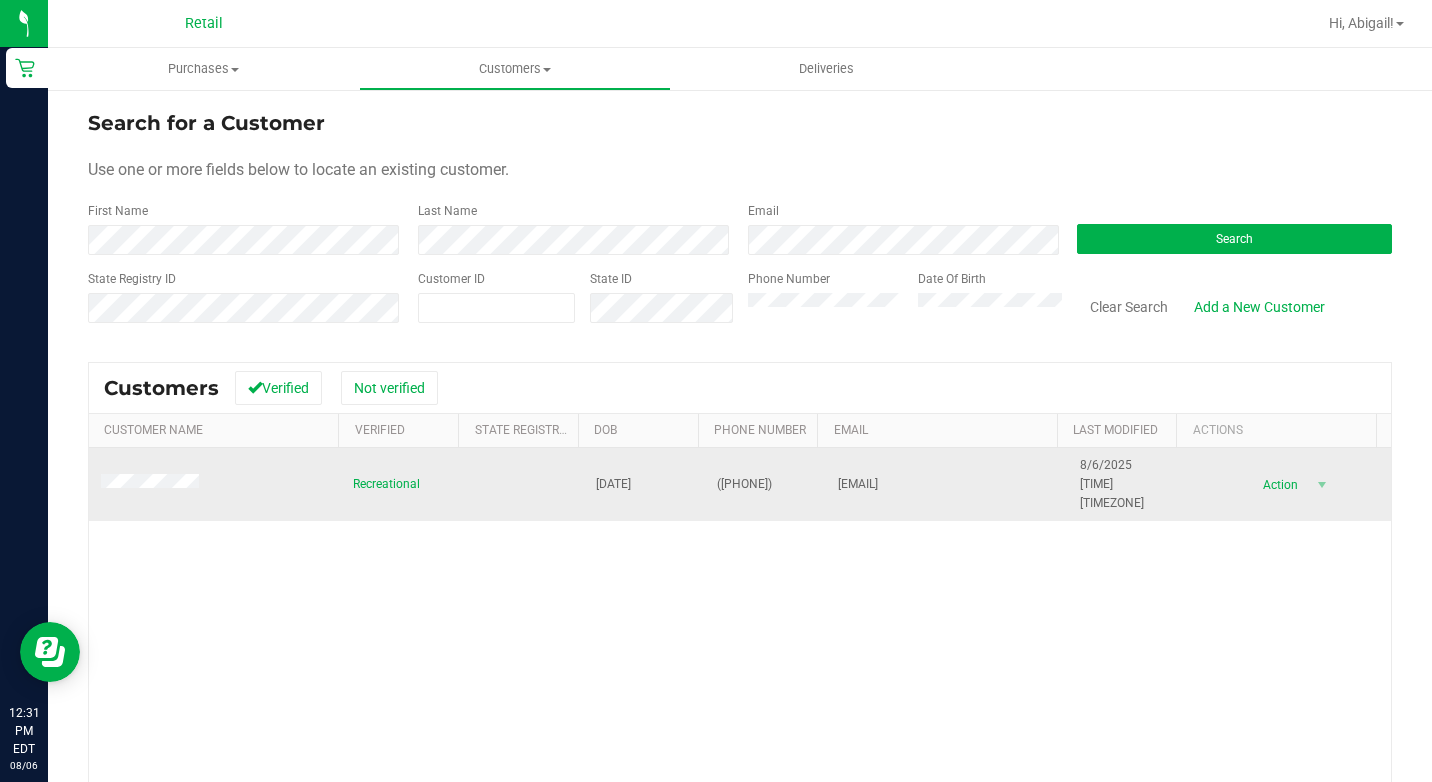 click at bounding box center [215, 485] 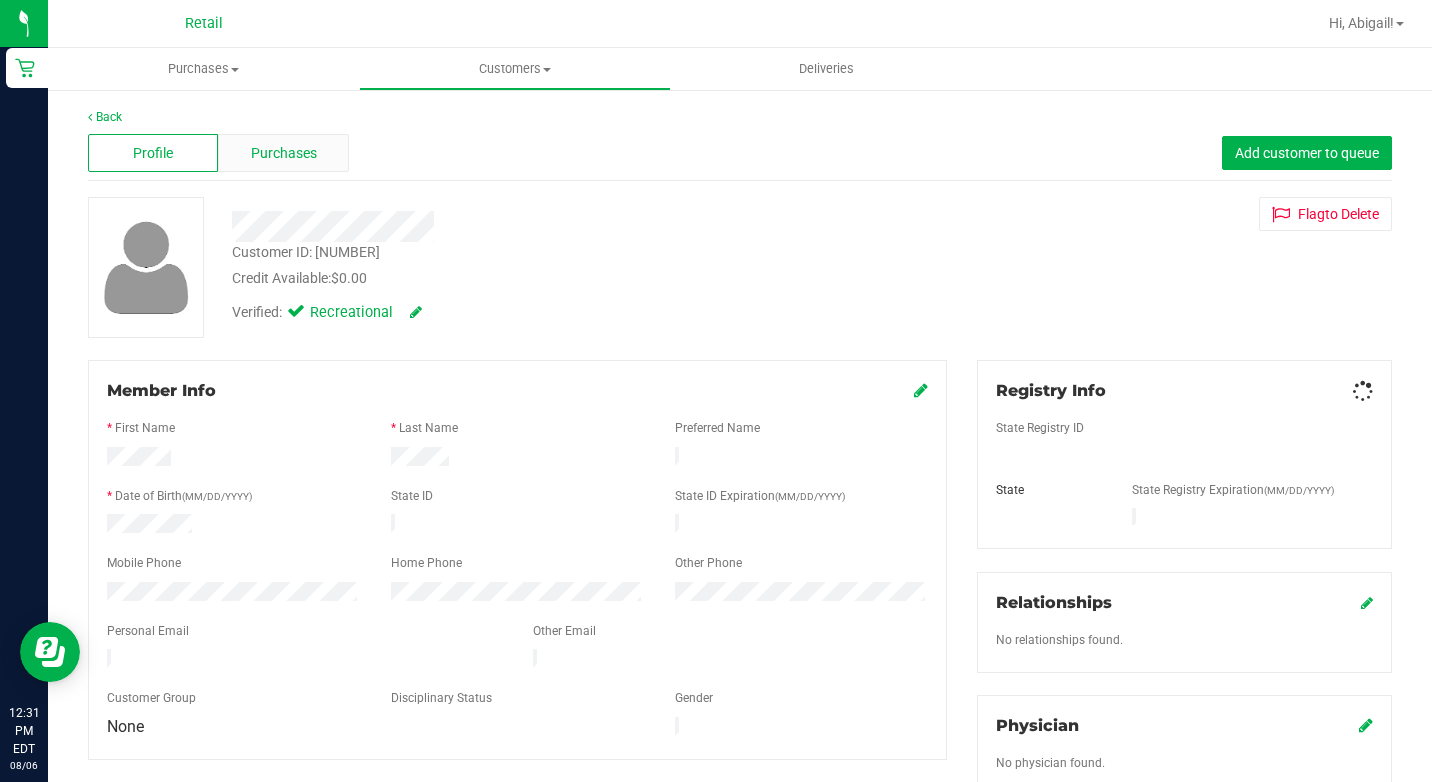 click on "Purchases" at bounding box center (284, 153) 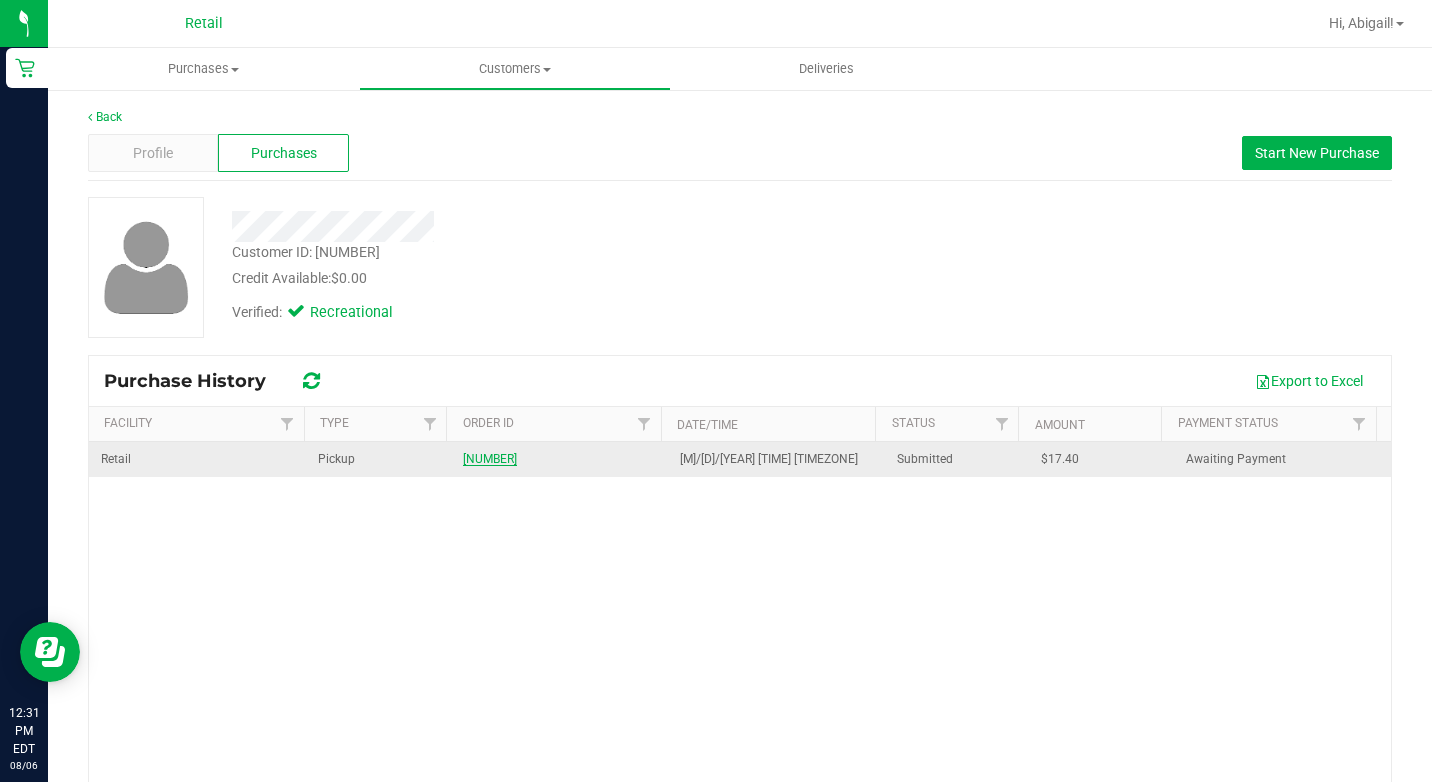 click on "[NUMBER]" at bounding box center (490, 459) 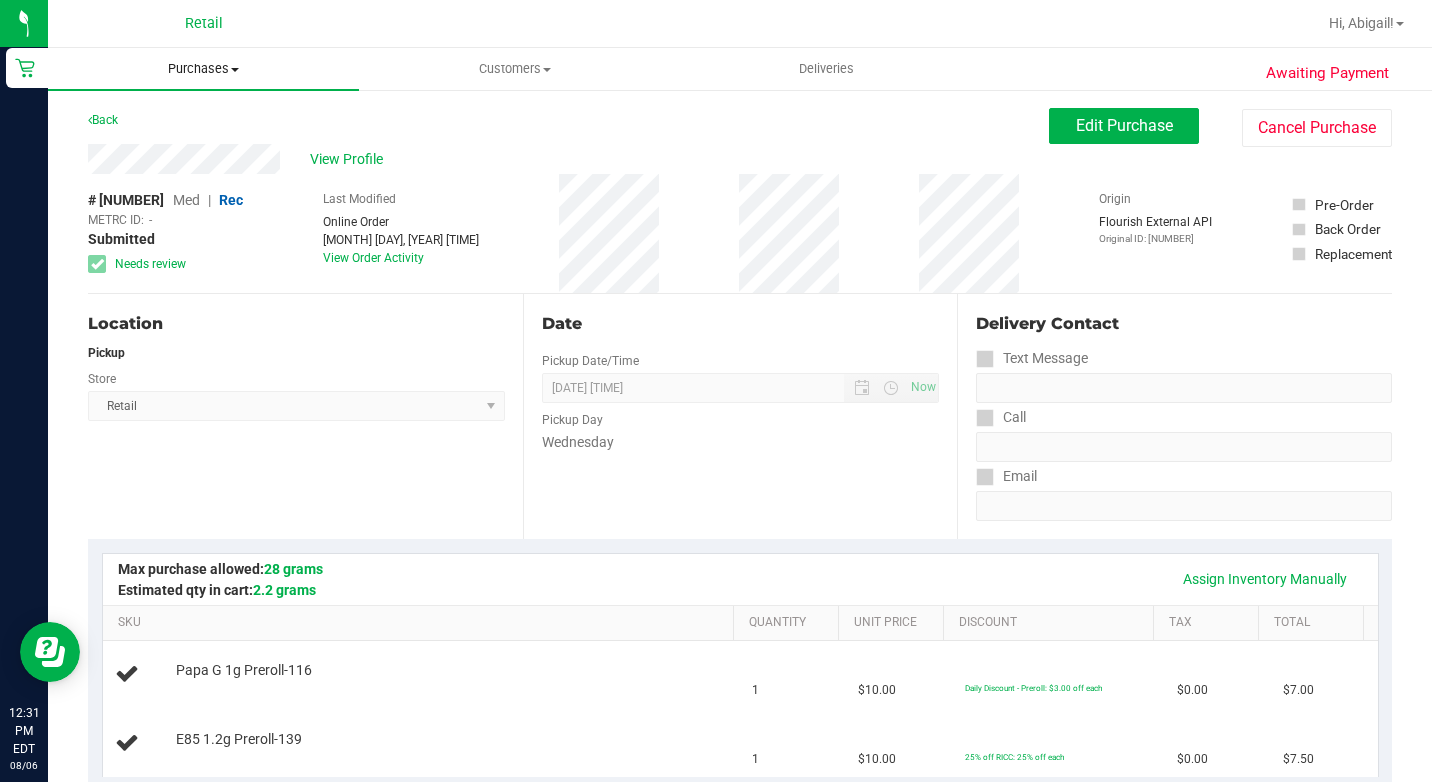 click on "Purchases
Summary of purchases
Fulfillment
All purchases" at bounding box center (203, 69) 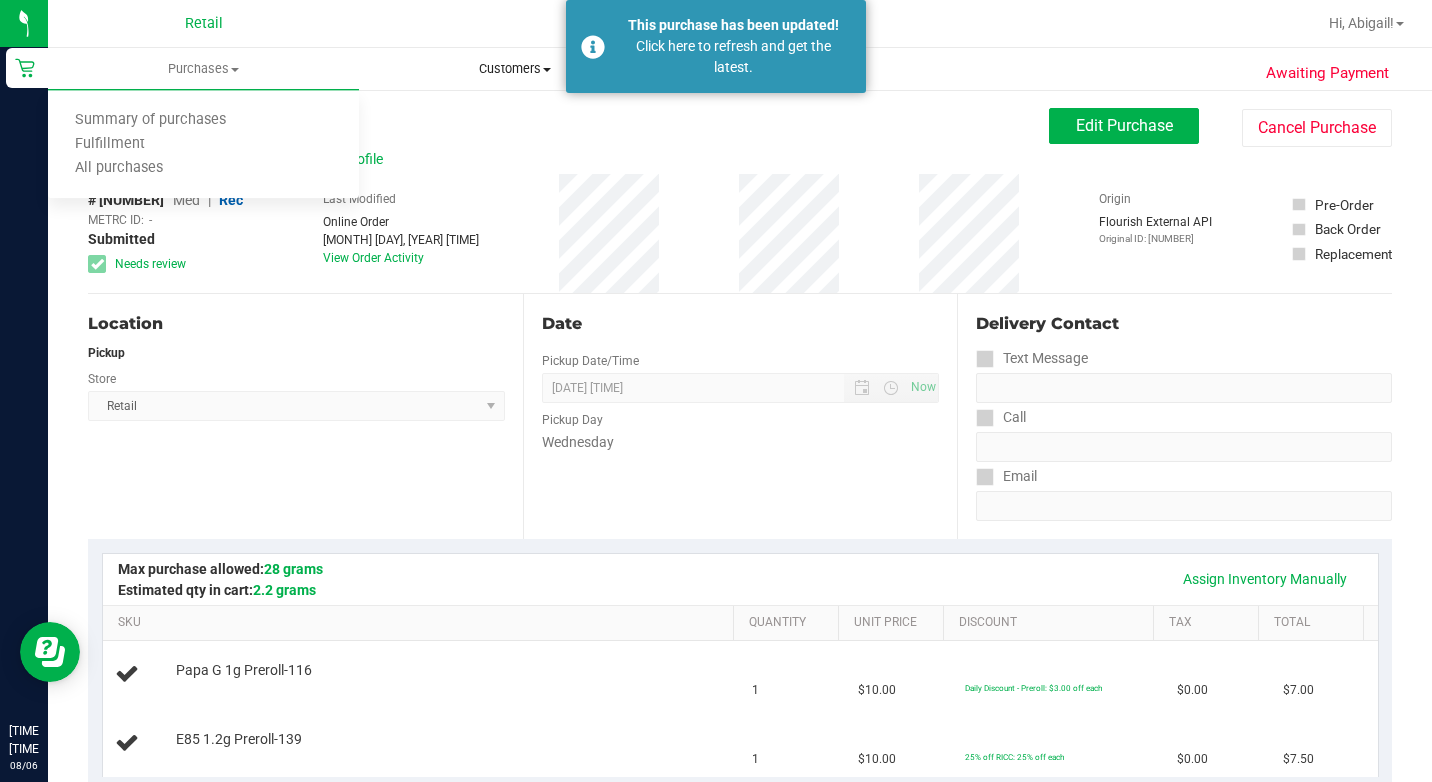 click on "Customers" at bounding box center [514, 69] 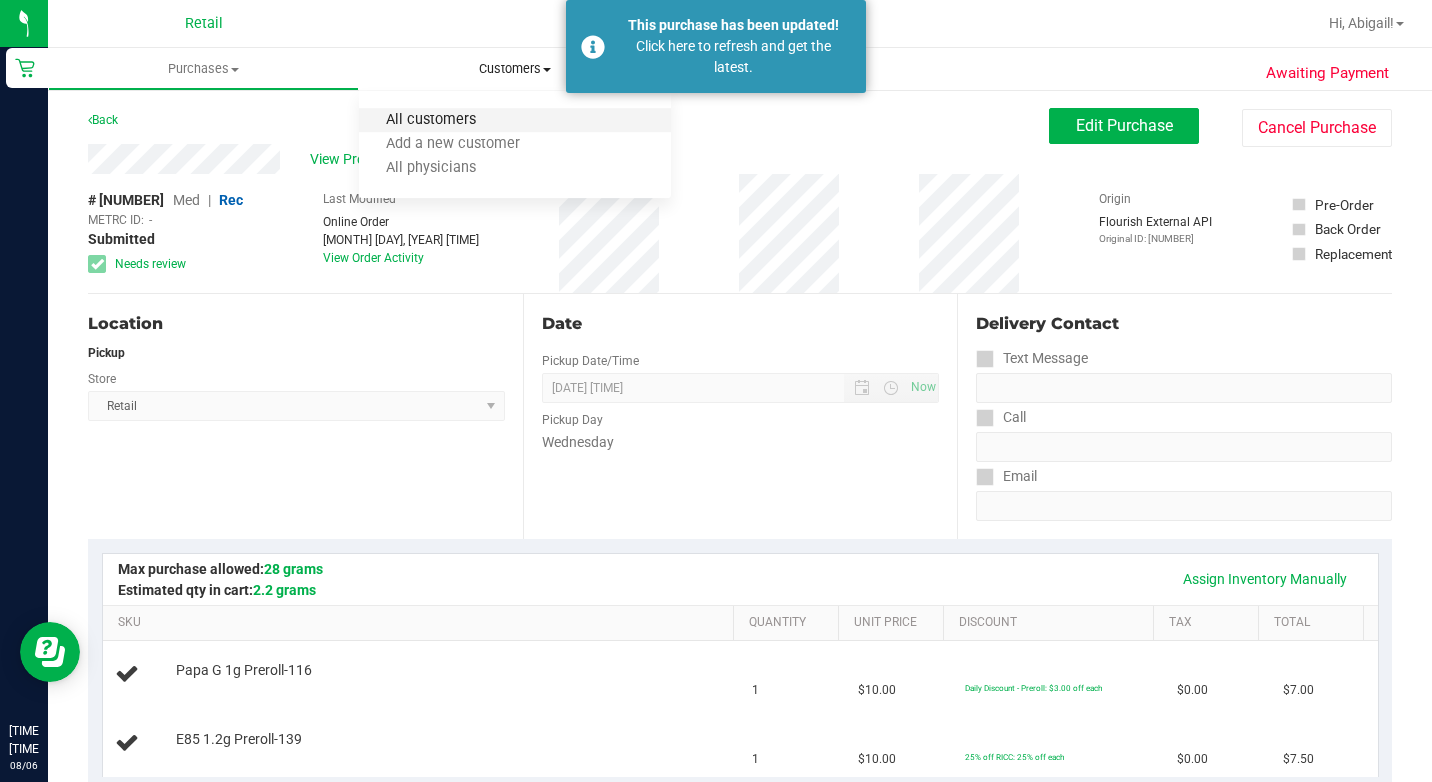 click on "All customers" at bounding box center [431, 120] 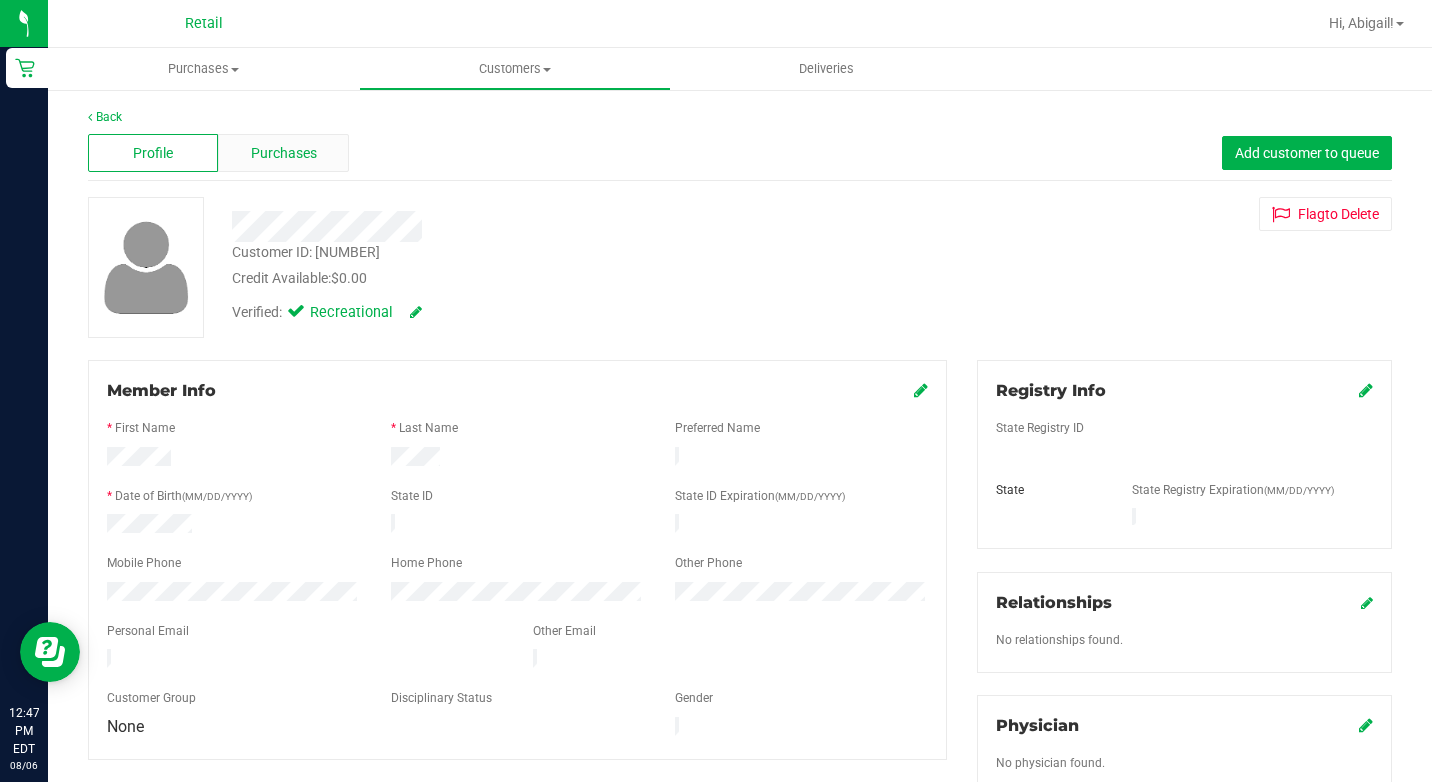 click on "Purchases" at bounding box center (284, 153) 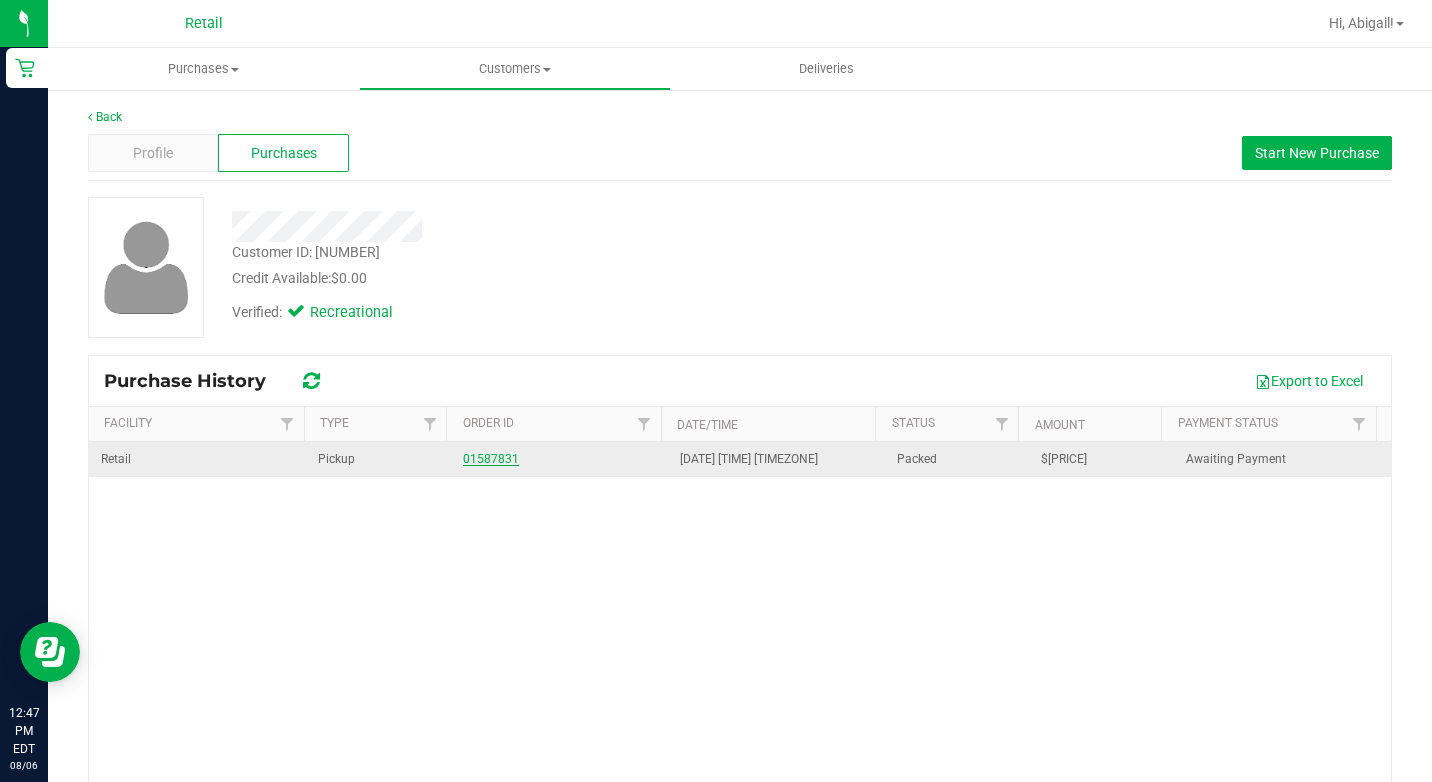 click on "01587831" at bounding box center (491, 459) 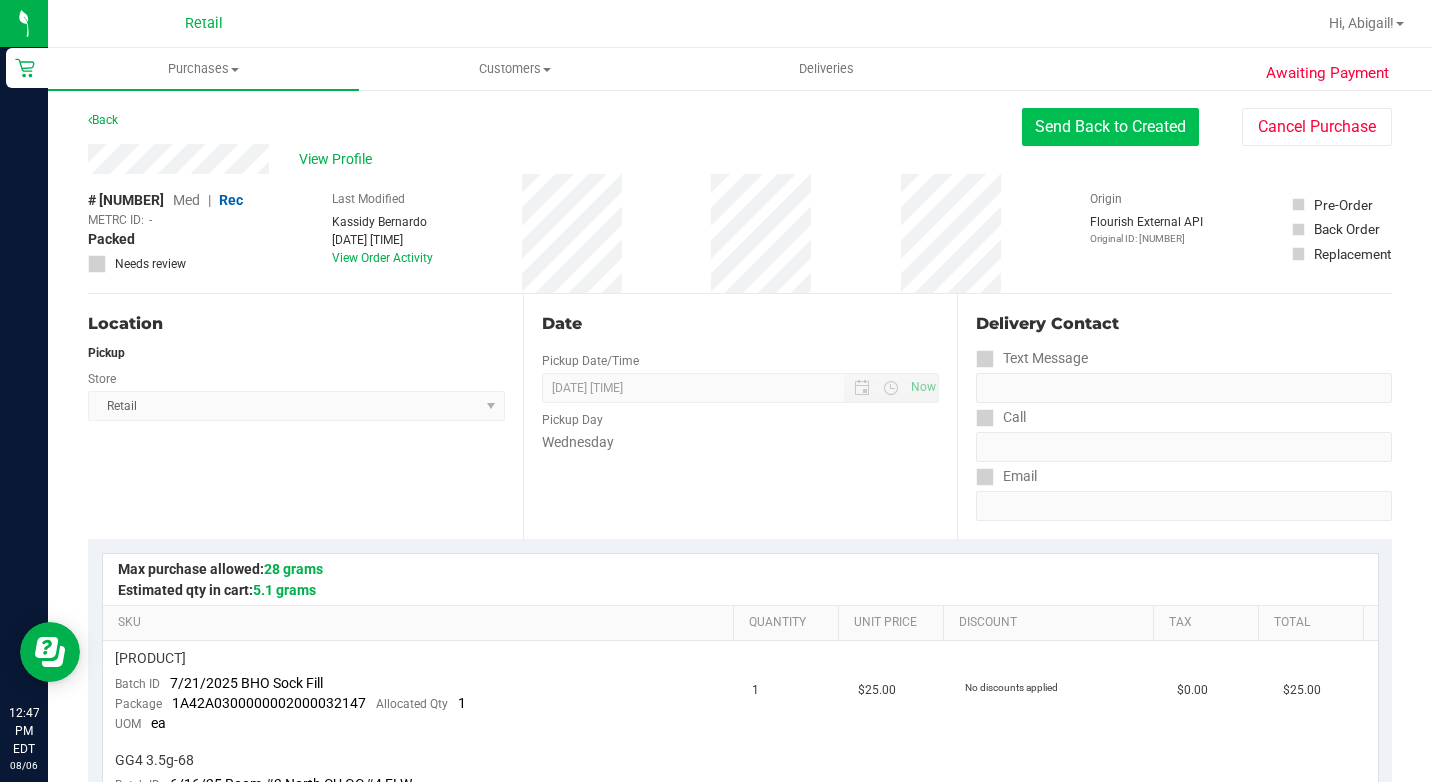 click on "Send Back to Created" at bounding box center (1110, 127) 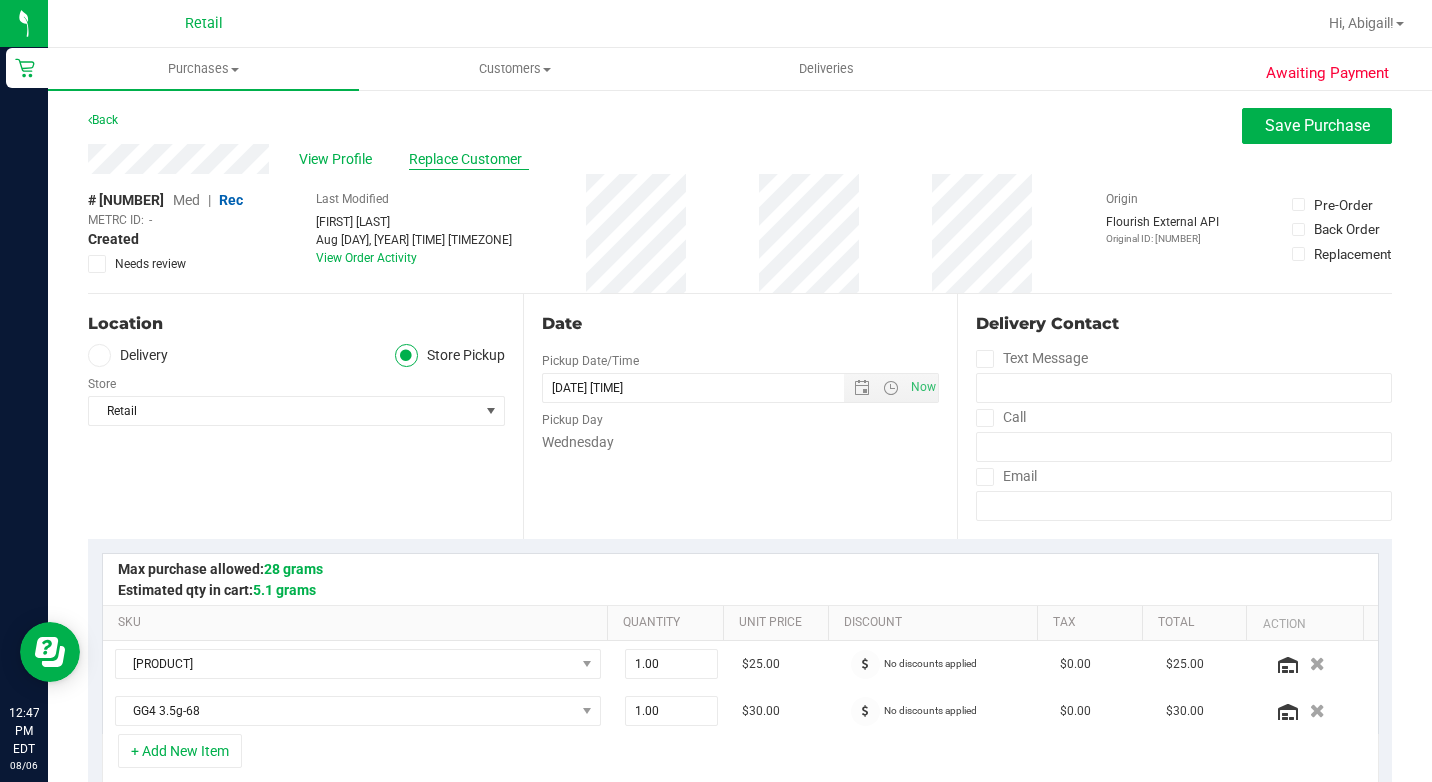 click on "Replace Customer" at bounding box center (469, 159) 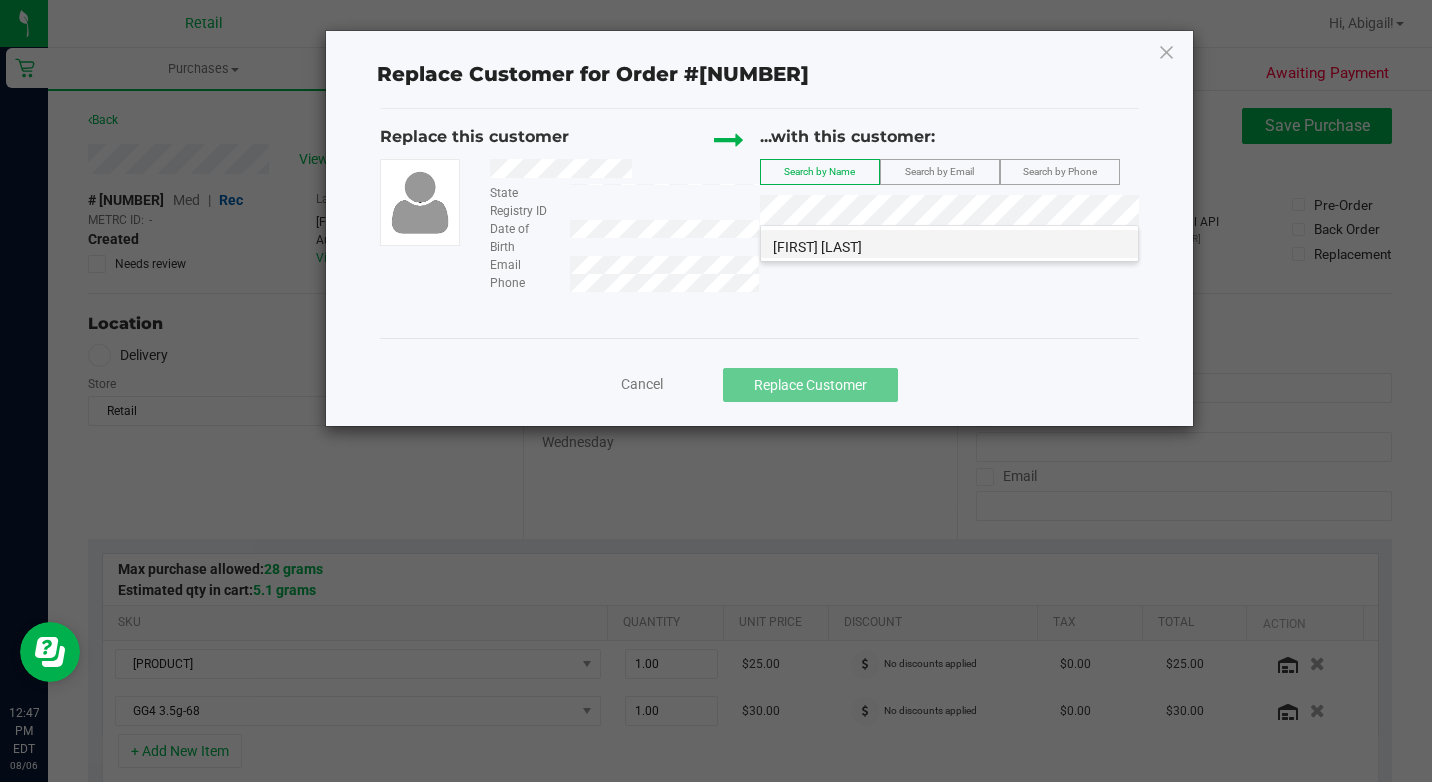 click on "[FIRST] [LAST]" at bounding box center (949, 244) 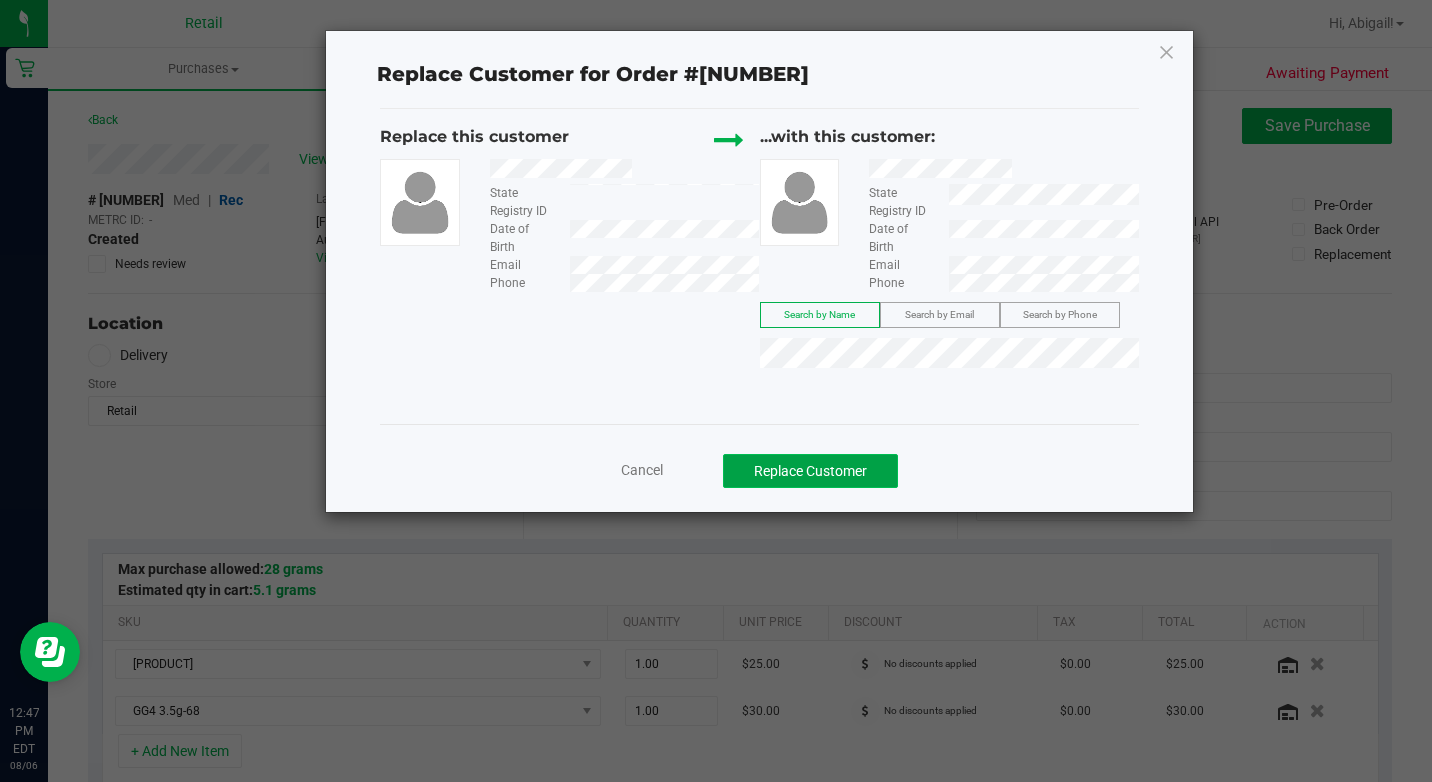 click on "Replace Customer" 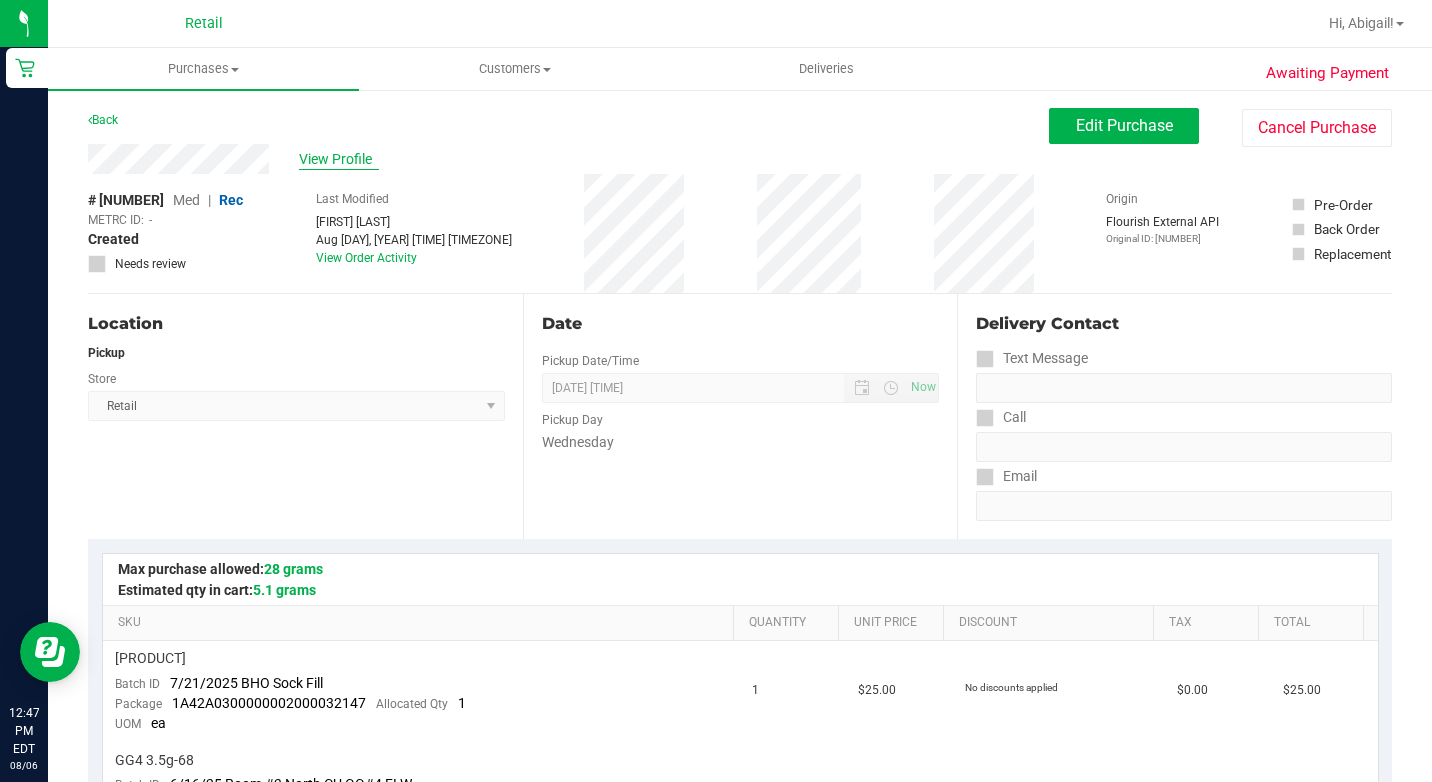 click on "View Profile" at bounding box center [339, 159] 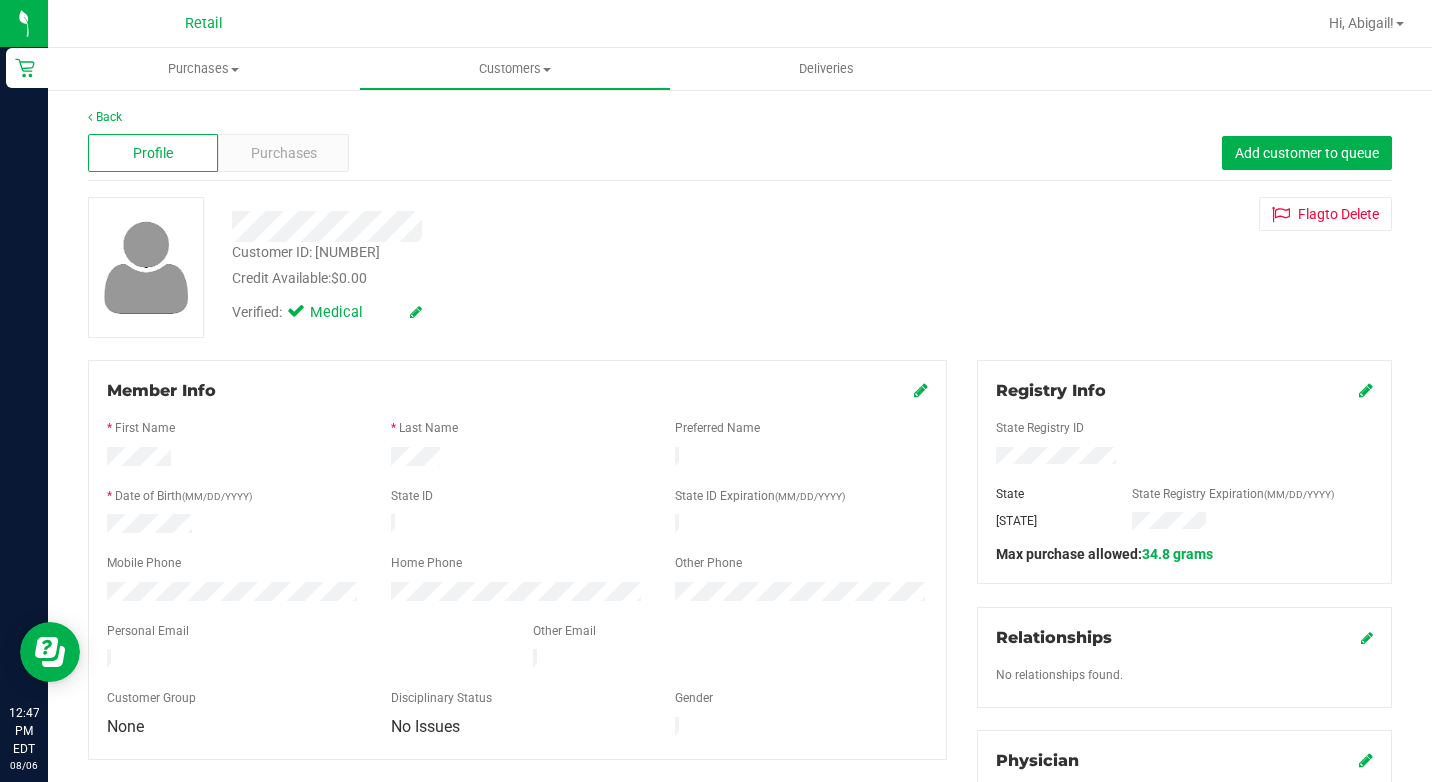 click at bounding box center [1366, 390] 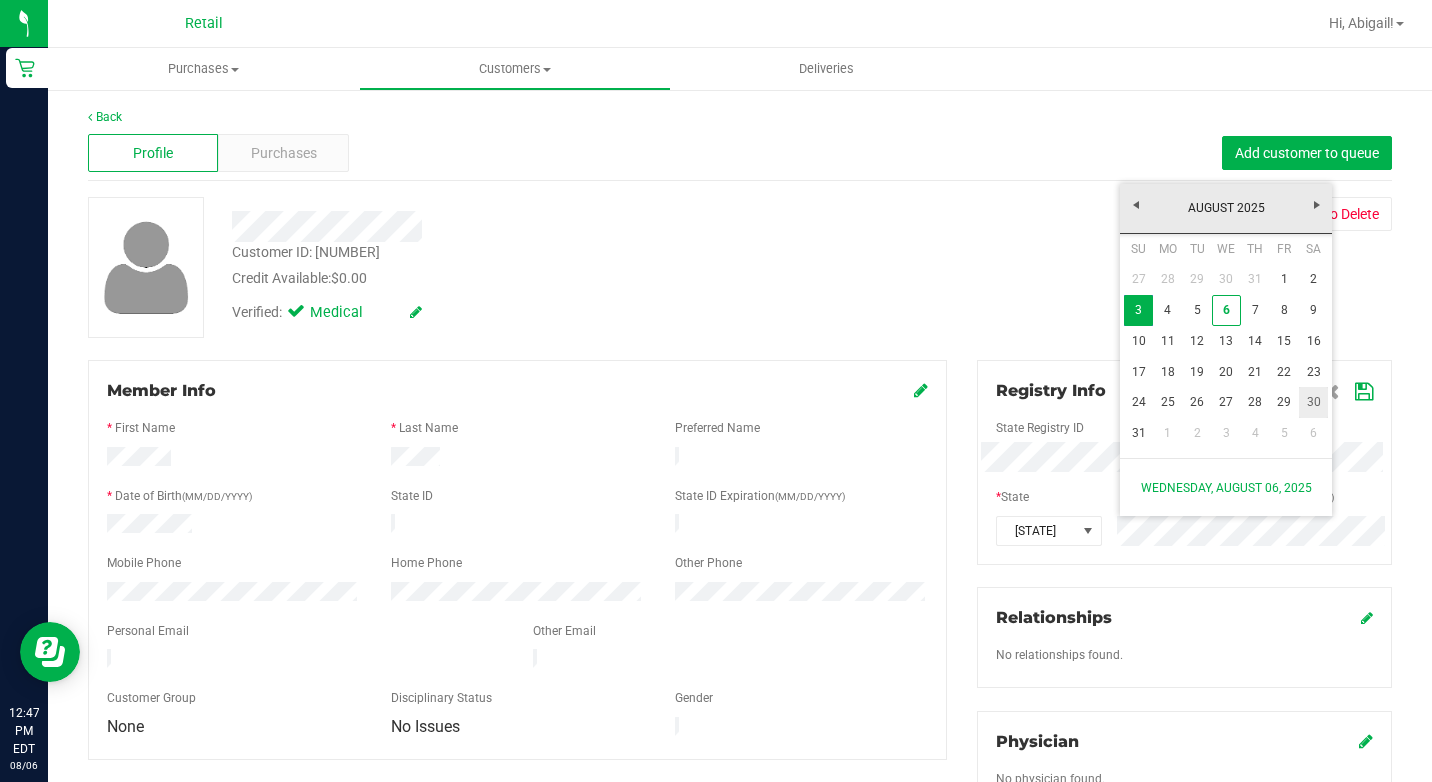 click on "30" at bounding box center (1313, 402) 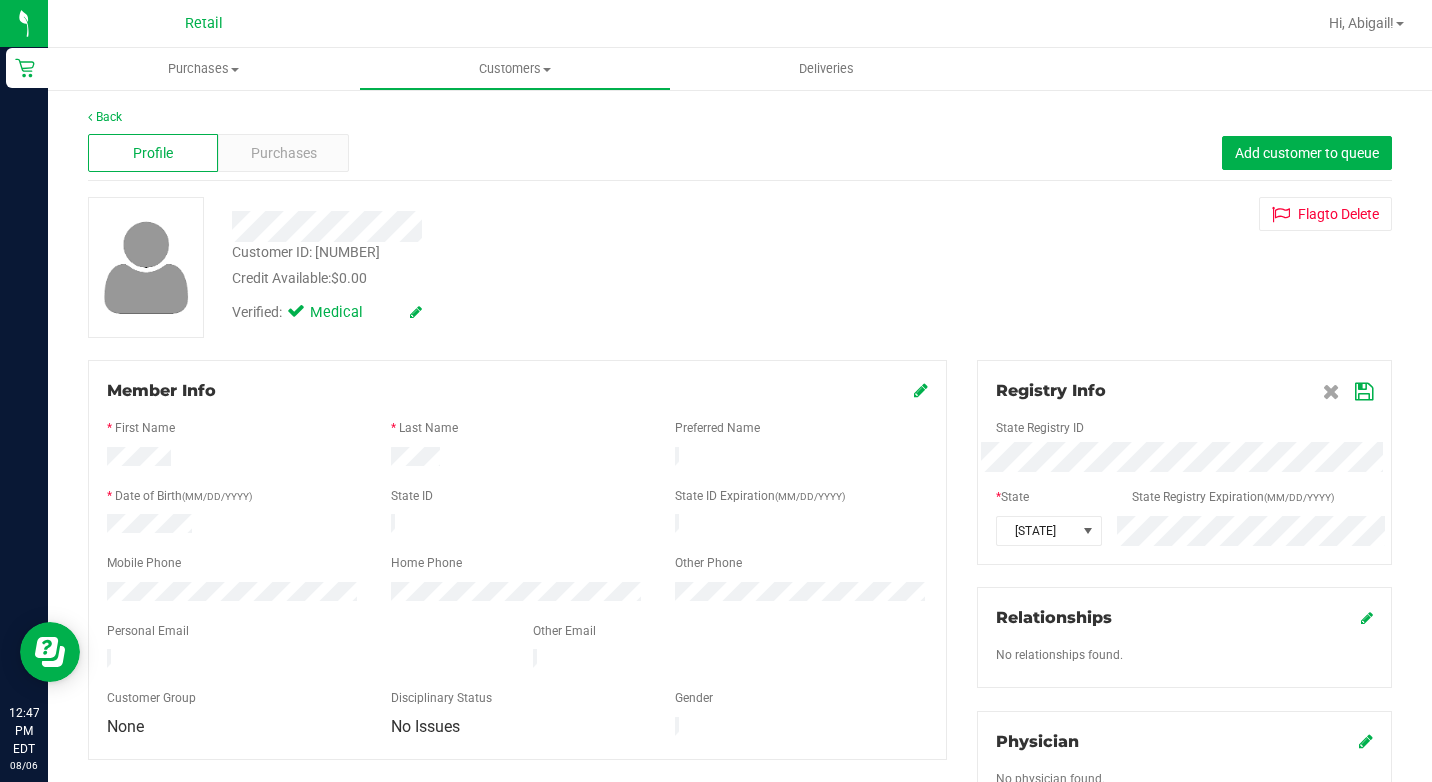click at bounding box center [1364, 392] 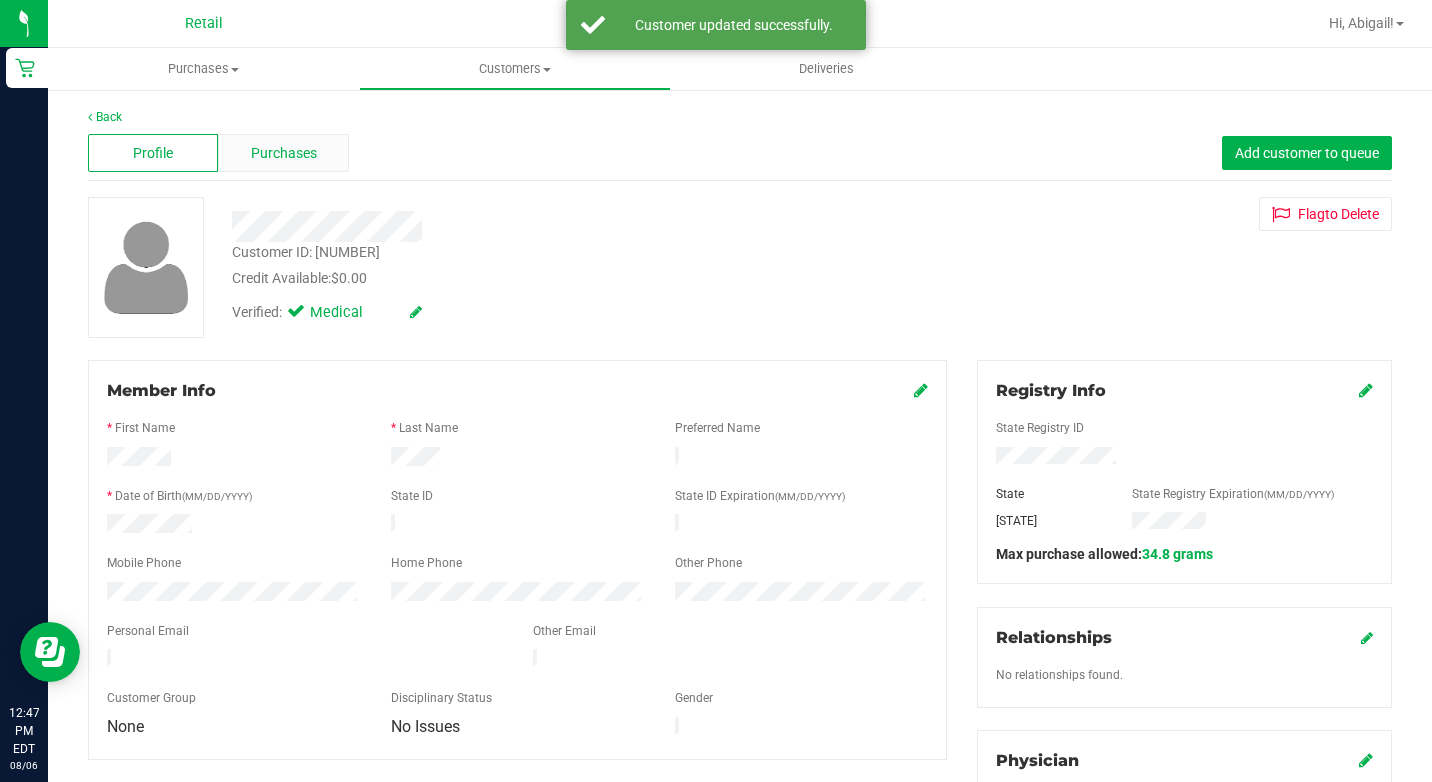 click on "Purchases" at bounding box center [283, 153] 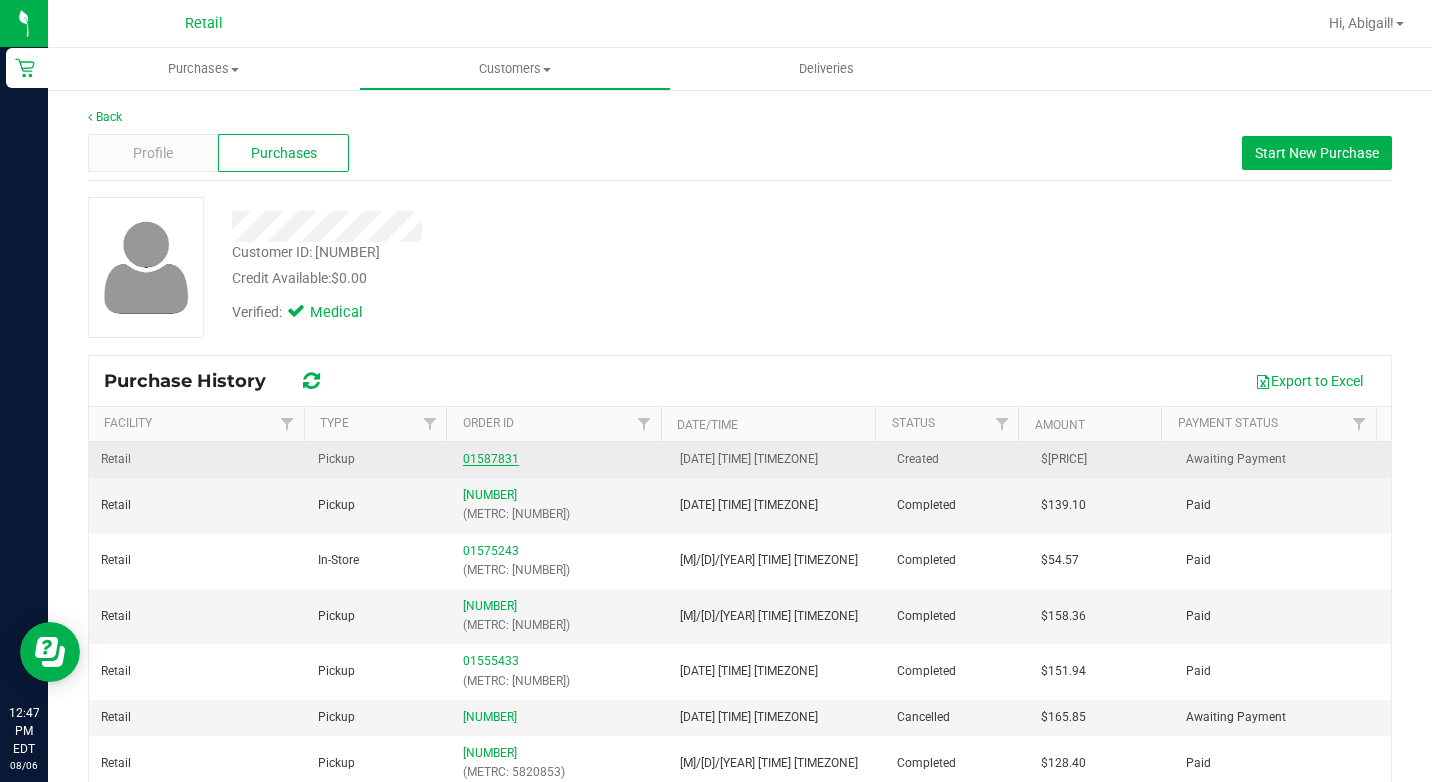 click on "01587831" at bounding box center (491, 459) 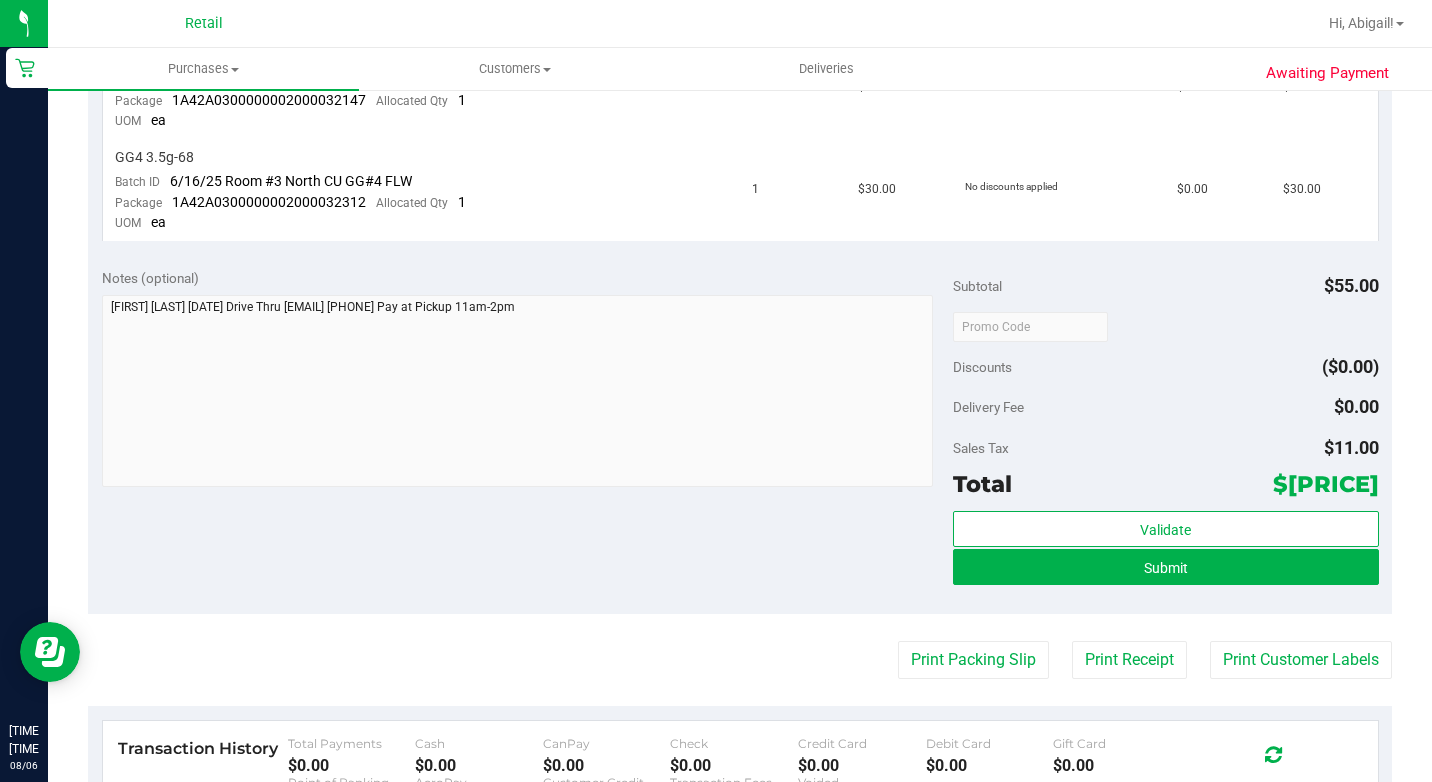 scroll, scrollTop: 700, scrollLeft: 0, axis: vertical 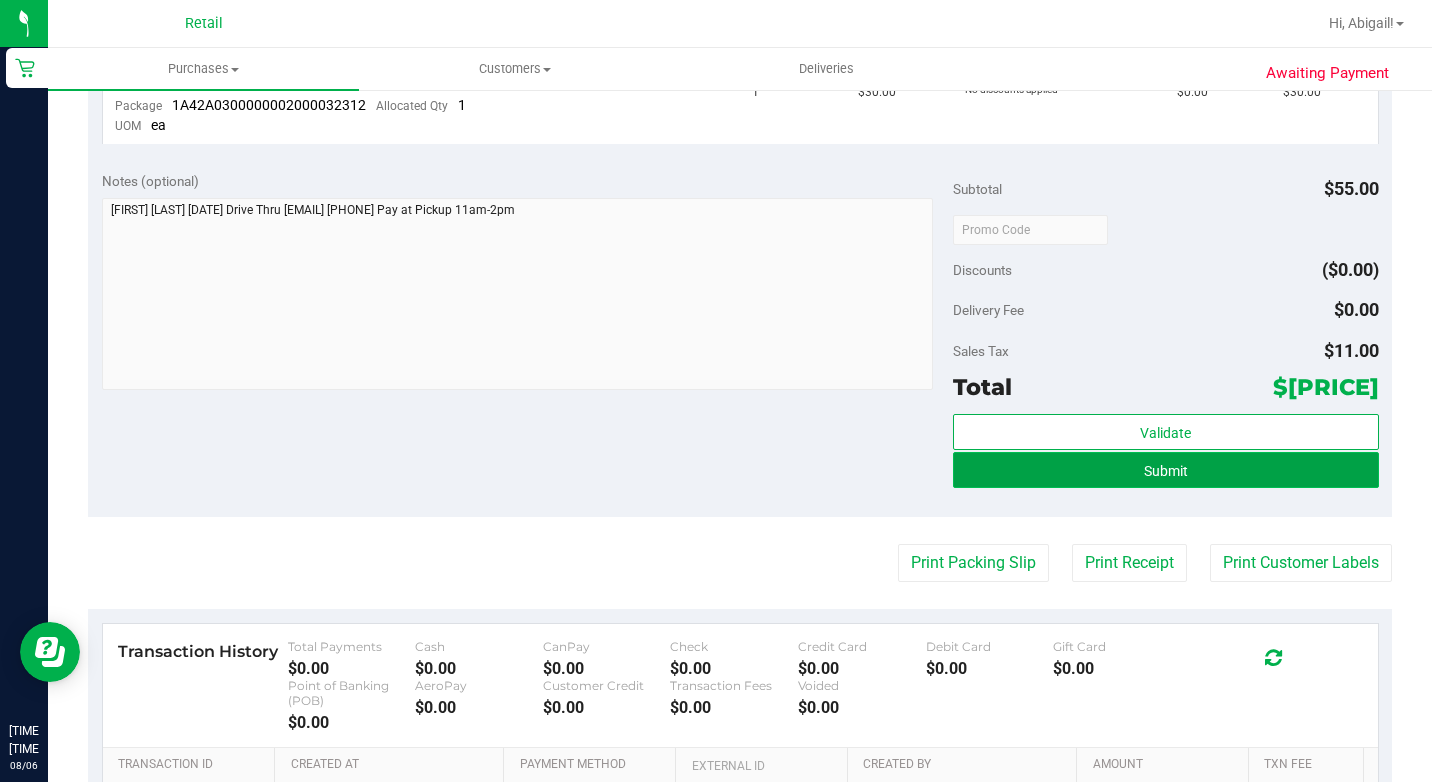 click on "Submit" at bounding box center [1166, 471] 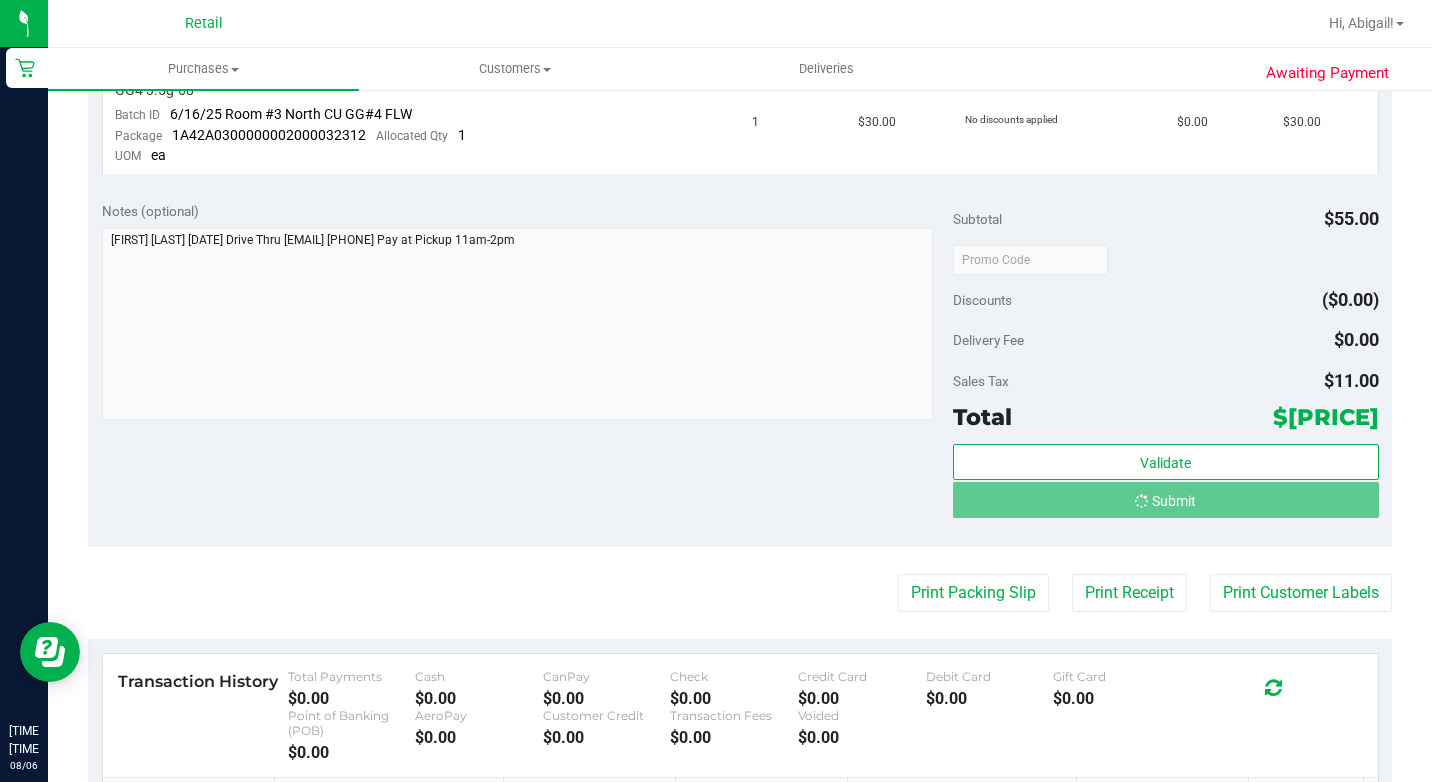 scroll, scrollTop: 640, scrollLeft: 0, axis: vertical 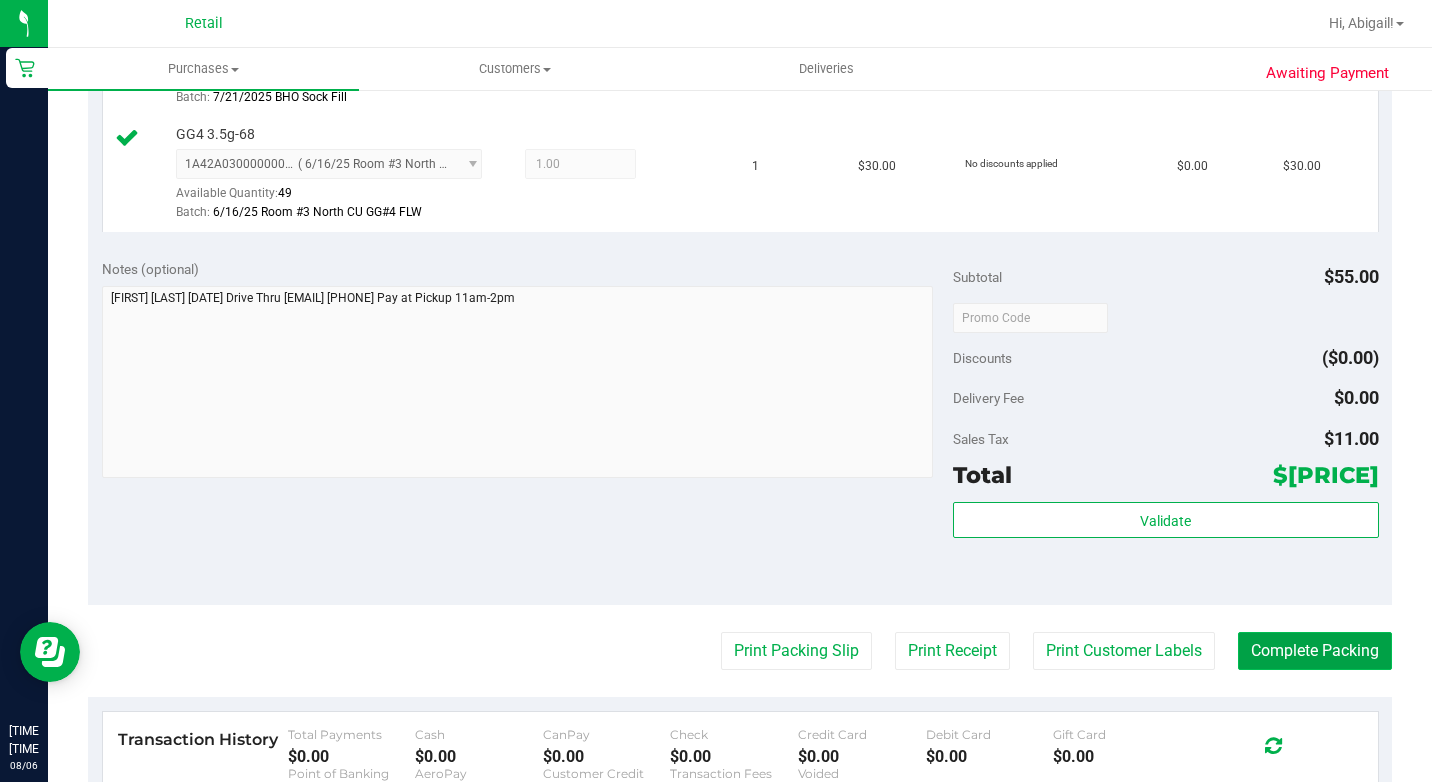 click on "Complete Packing" at bounding box center (1315, 651) 